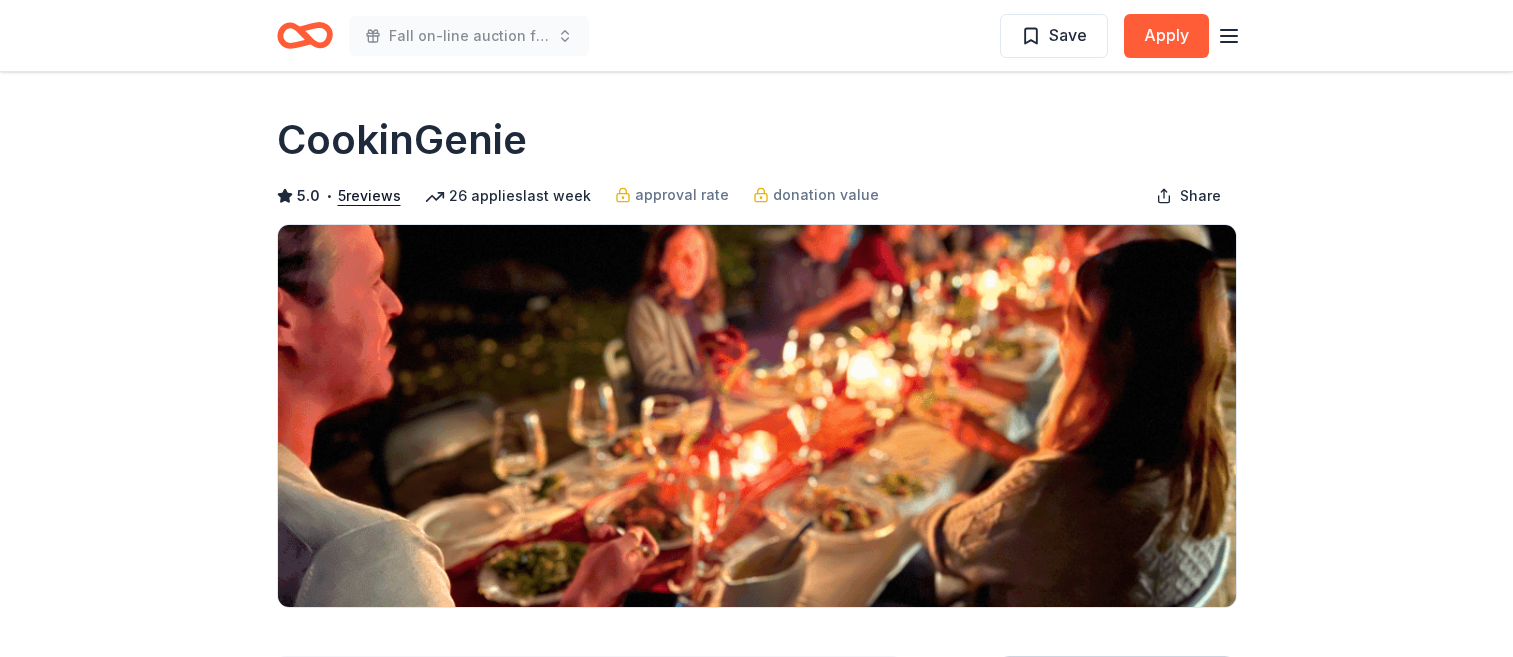 scroll, scrollTop: 0, scrollLeft: 0, axis: both 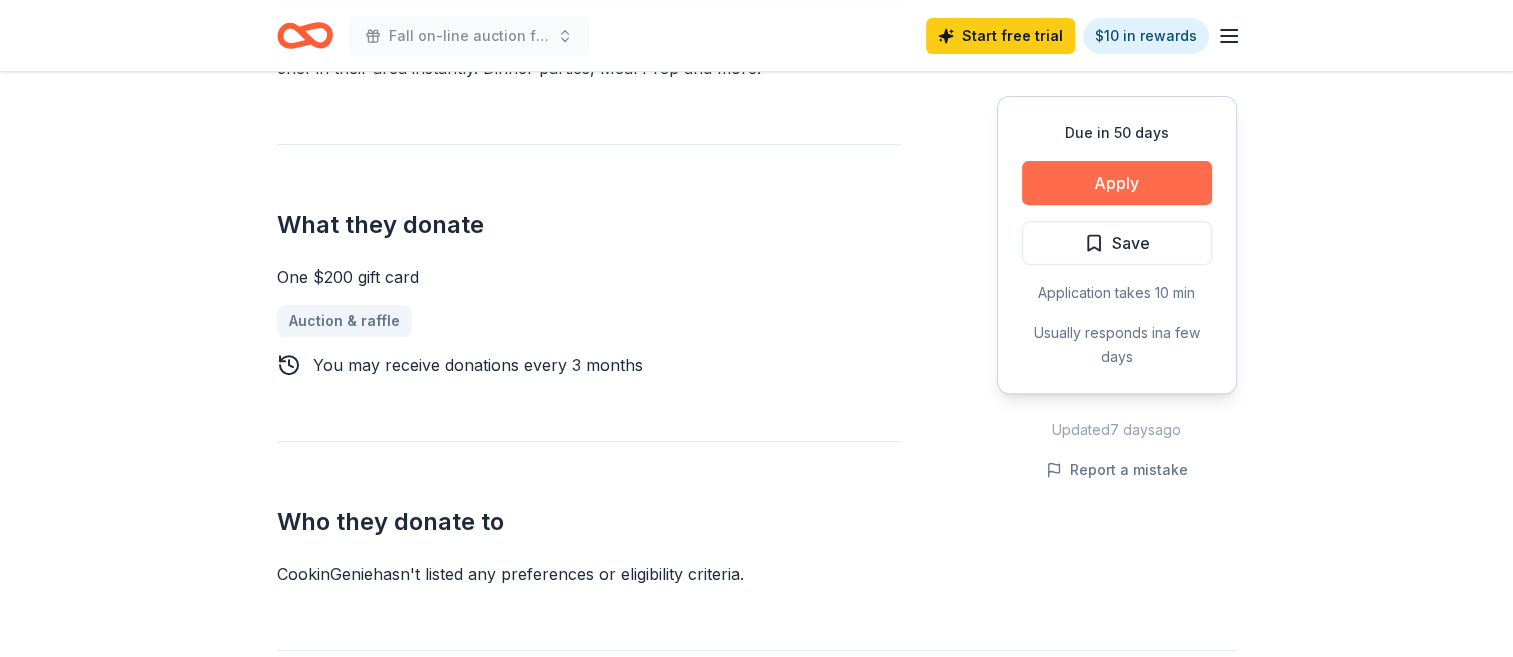 click on "Apply" at bounding box center (1117, 183) 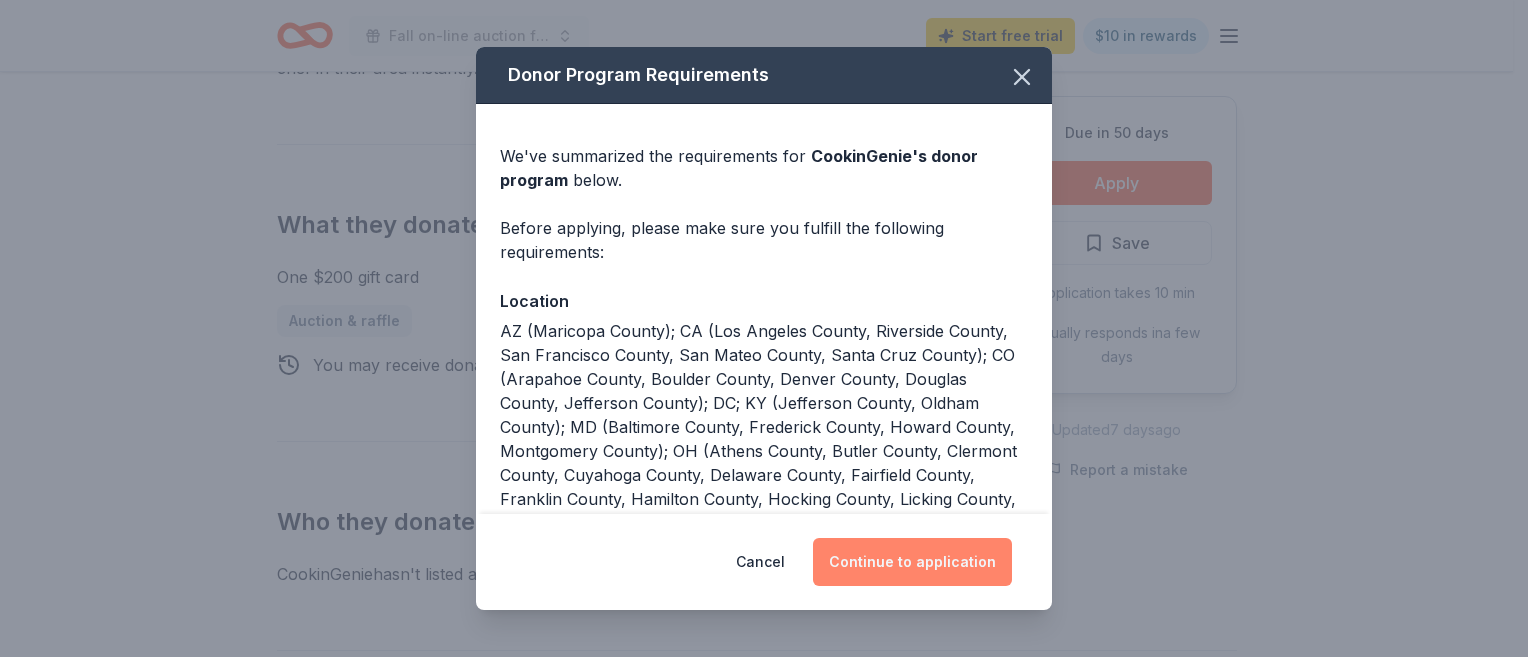 click on "Continue to application" at bounding box center [912, 562] 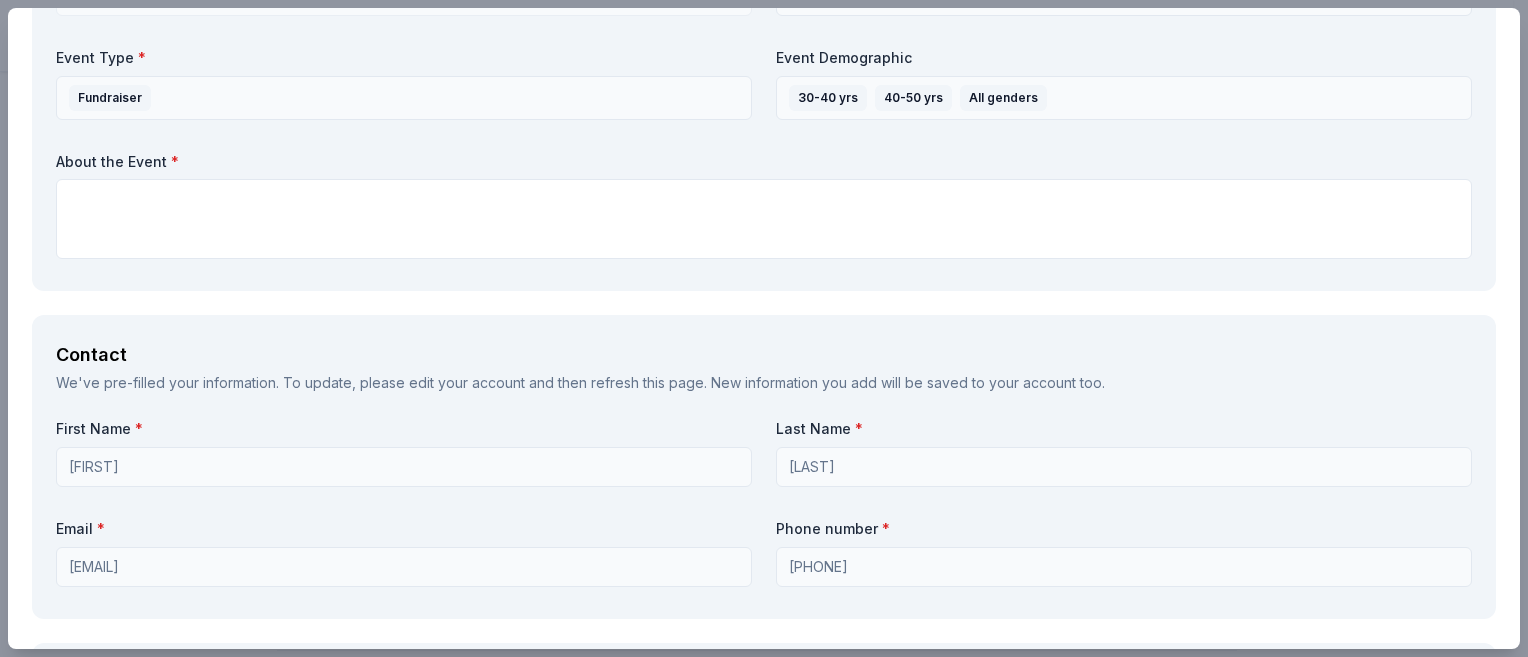 scroll, scrollTop: 0, scrollLeft: 0, axis: both 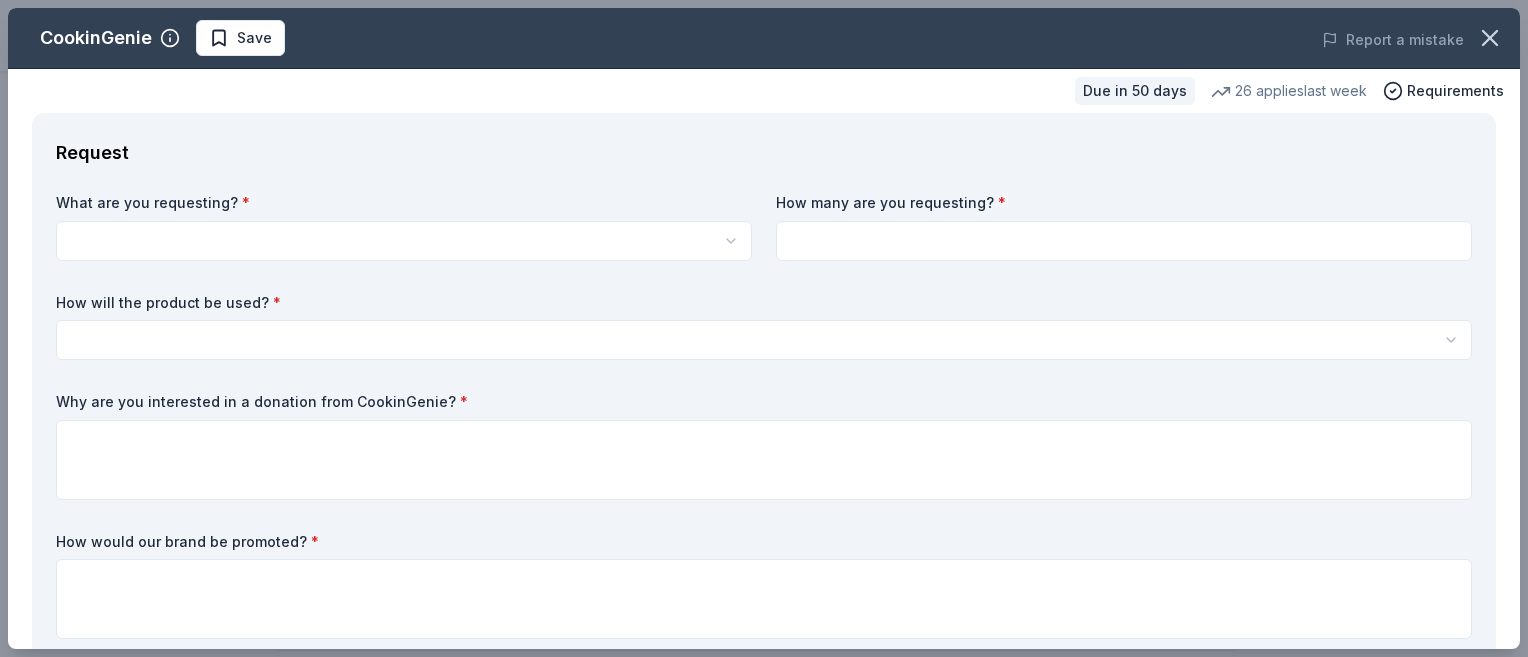 click on "Fall on-line auction fundraiser Start free  trial $10 in rewards Due in [DAYS] Share CookinGenie 5.0 • 5  reviews 26   applies  last week approval rate donation value Share See more CookinGenie is a personal chef platform that makes it easy for anyone to book a chef in their area instantly. Dinner parties, Meal Prep and more! What they donate One $200 gift card Auction & raffle   You may receive donations every   3 months Who they donate to CookinGenie  hasn ' t listed any preferences or eligibility criteria. Due in [DAYS] Apply Save Application takes 10 min Usually responds in  a few days Updated  7 days  ago Report a mistake approval rate 20 % approved 30 % declined 50 % no response donation value (average) 20% 70% 0% 10% $xx - $xx $xx - $xx $xx - $xx $xx - $xx Start free Pro trial to view approval rates and average donation values 5.0 • 5  reviews NEXT Village [CITY] [MONTH] [YEAR] • Approved The Village Network [MONTH] [YEAR] • Approved NYOS Charter School [MONTH] [YEAR] • Approved Covenant Ministry" at bounding box center (764, -436) 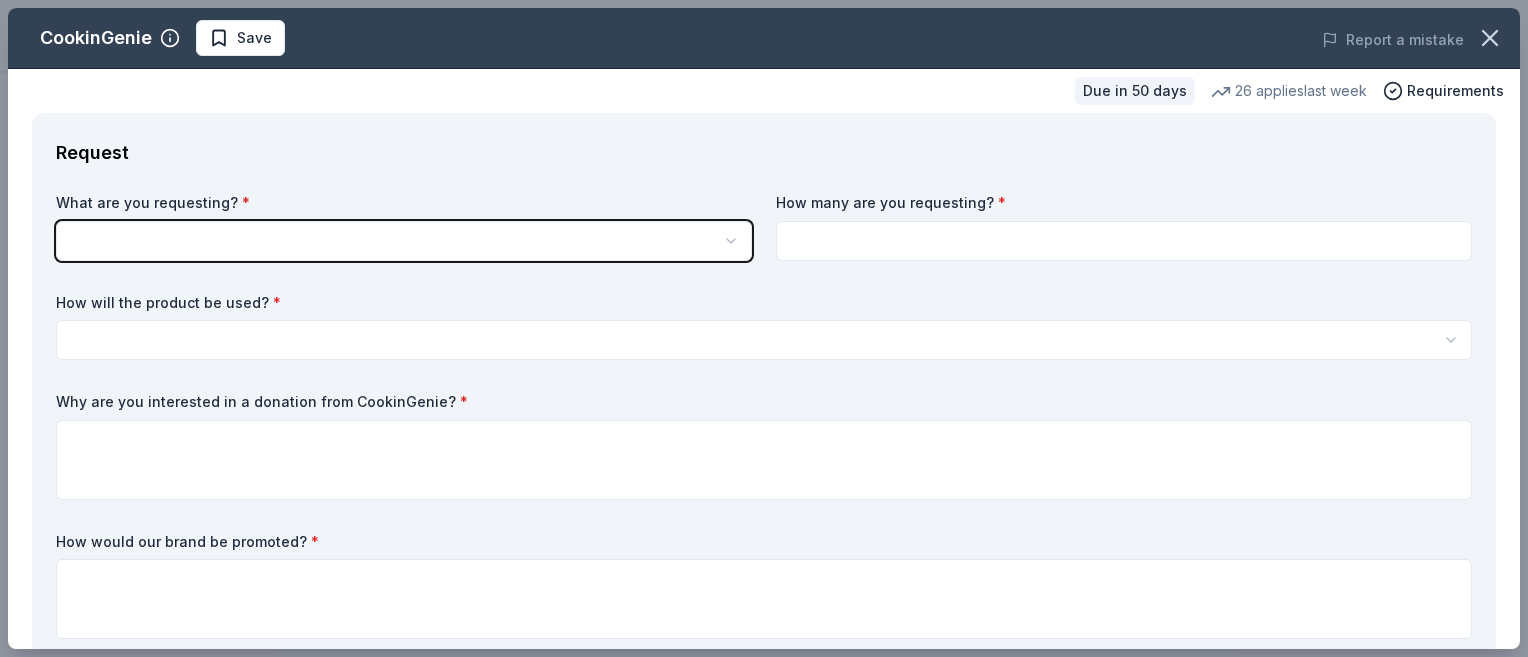 scroll, scrollTop: 0, scrollLeft: 0, axis: both 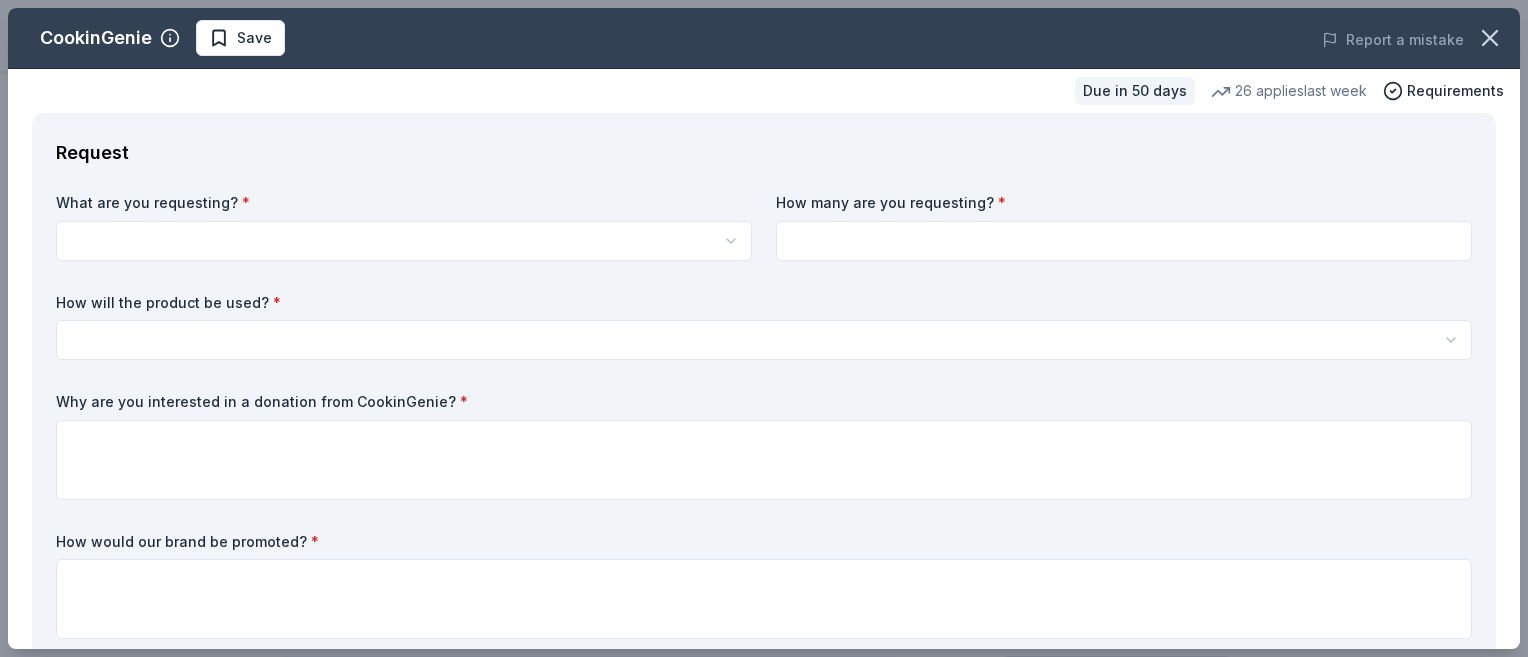 click on "Fall on-line auction fundraiser Save Apply Due in 50 days Share CookinGenie 5.0 • 5  reviews 26   applies  last week approval rate donation value Share See more CookinGenie is a personal chef platform that makes it easy for anyone to book a chef in their area instantly. Dinner parties, Meal Prep and more! What they donate One $200 gift card Auction & raffle   You may receive donations every   3 months Who they donate to CookinGenie  hasn ' t listed any preferences or eligibility criteria. Due in 50 days Apply Save Application takes 10 min Usually responds in  a few days Updated  7 days  ago Report a mistake approval rate 20 % approved 30 % declined 50 % no response donation value (average) 20% 70% 0% 10% $xx - $xx $xx - $xx $xx - $xx $xx - $xx Start free Pro trial to view approval rates and average donation values 5.0 • 5  reviews NEXT Village San Francisco July 2025 • Approved They responded quickly and were friendly and easy to communicate with.  We're very pleased with the donation. June 2025 • •" at bounding box center [764, 328] 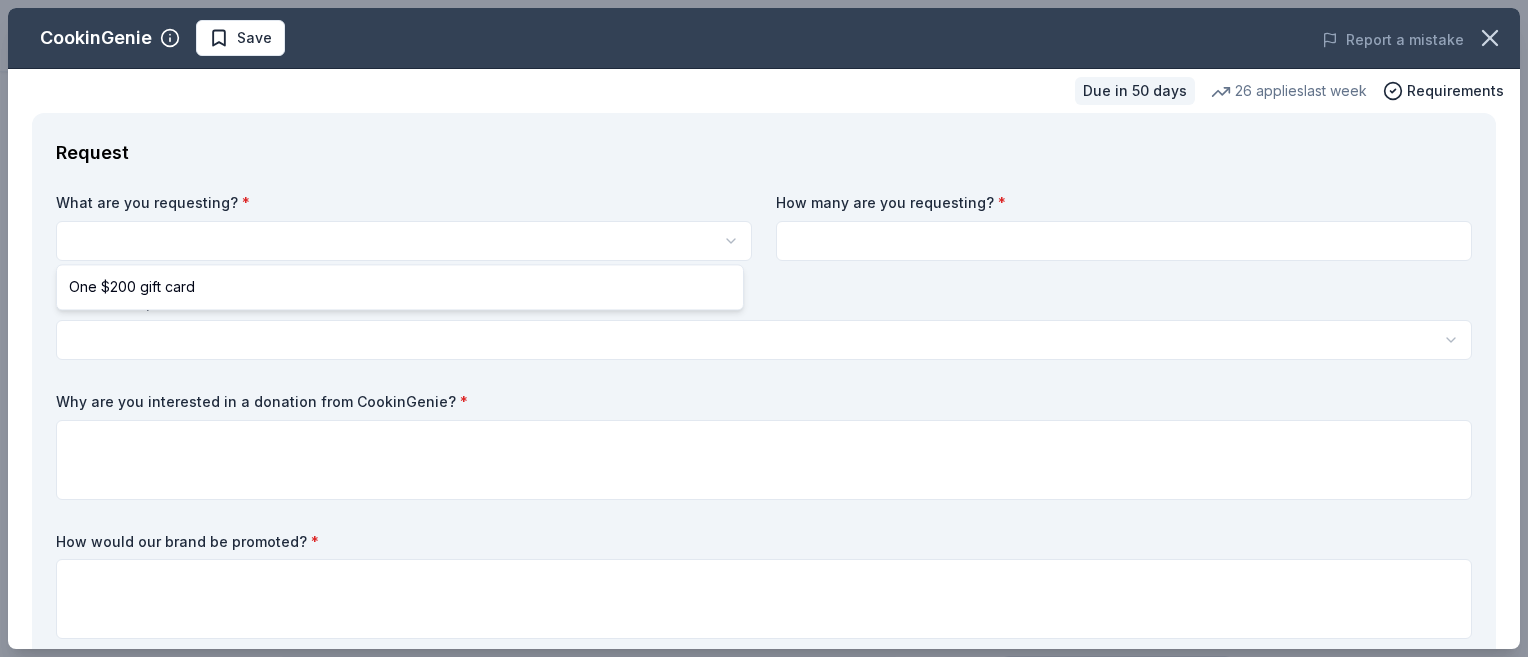 select on "One $200 gift card" 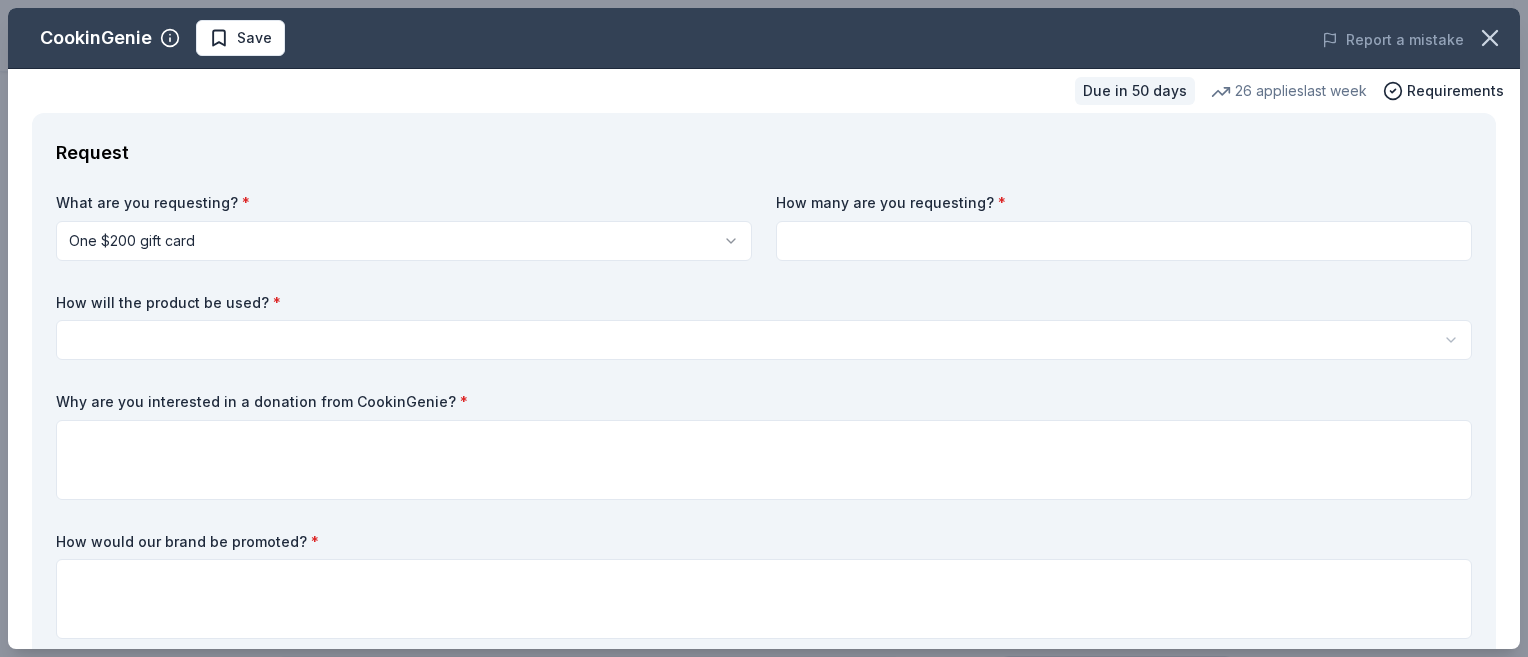 click at bounding box center (1124, 241) 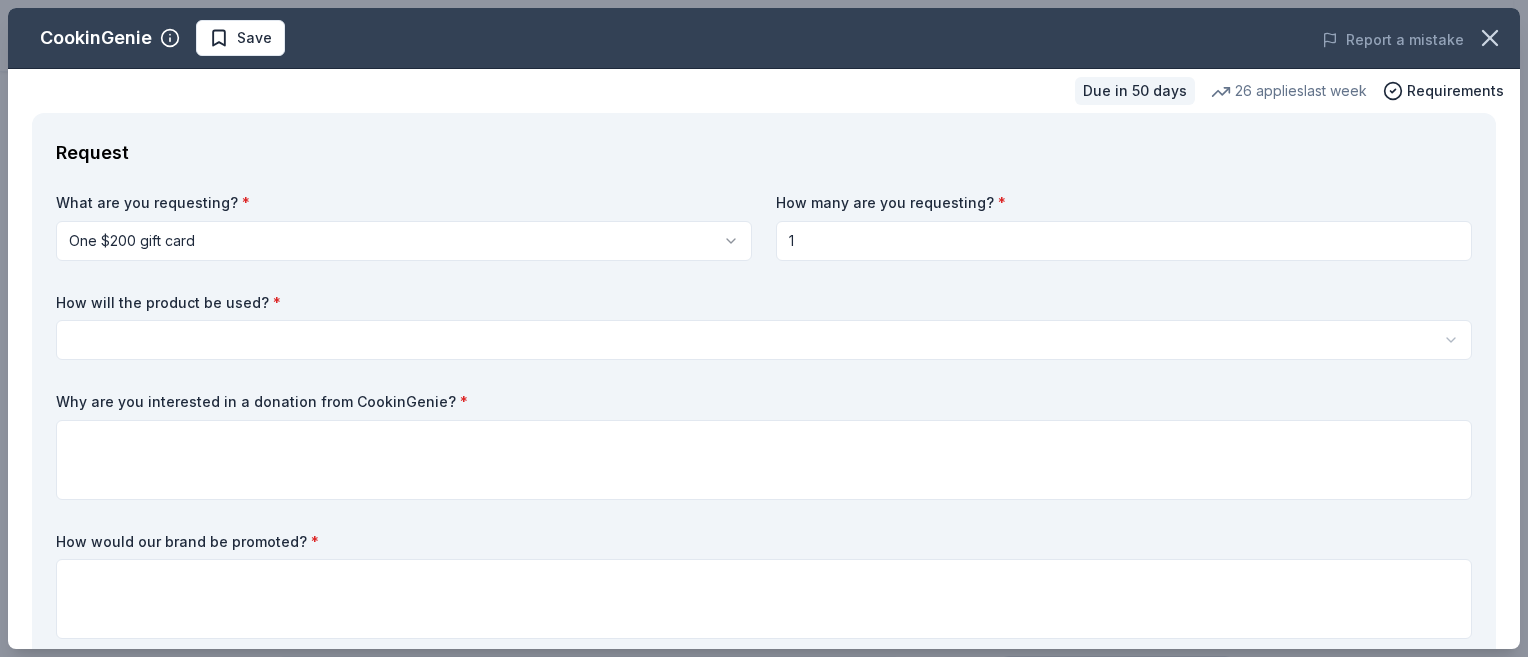 type on "1" 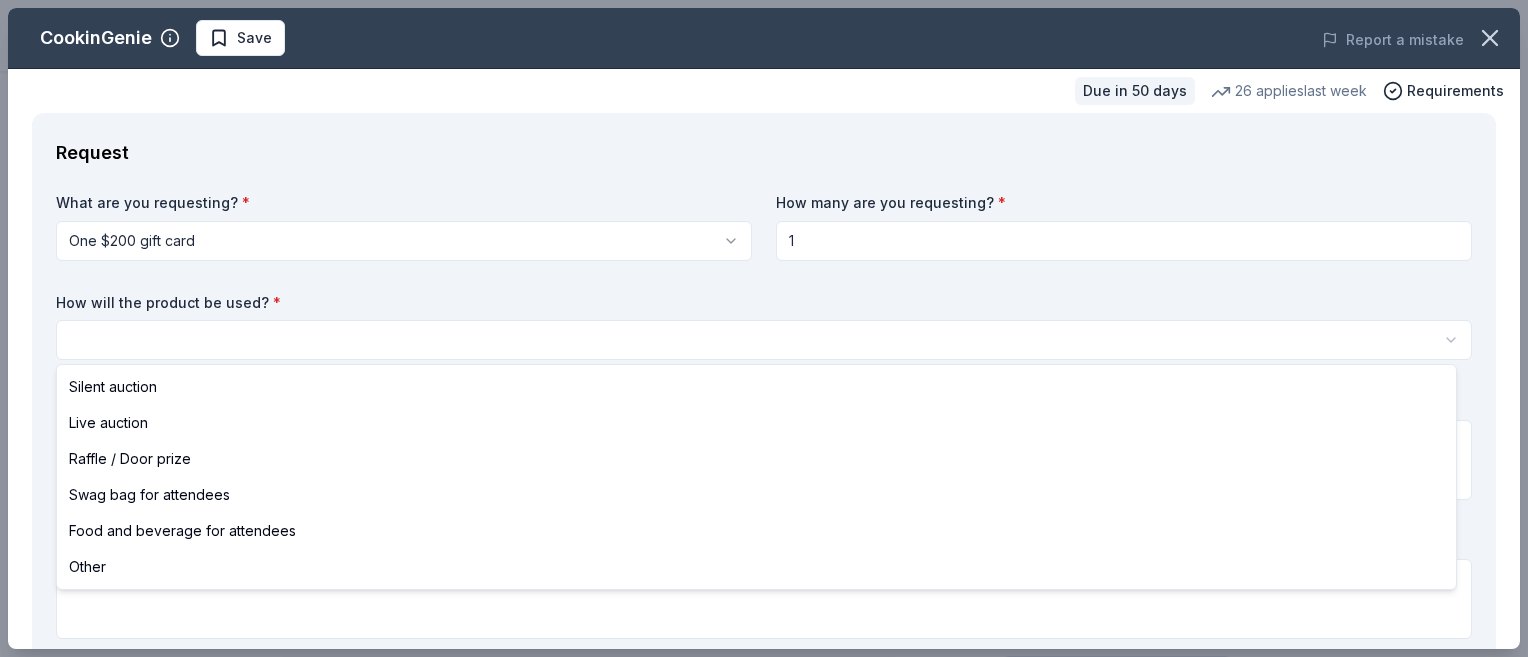 select on "other" 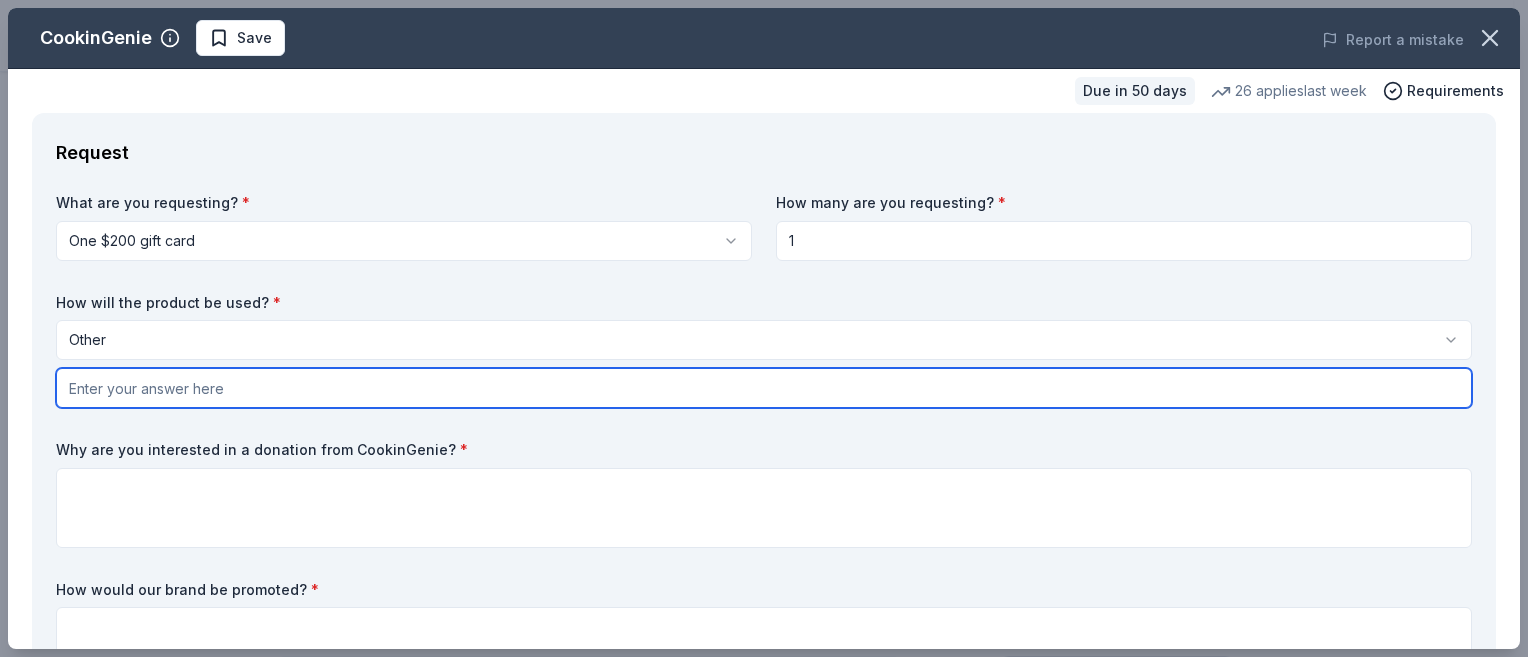 click at bounding box center [764, 388] 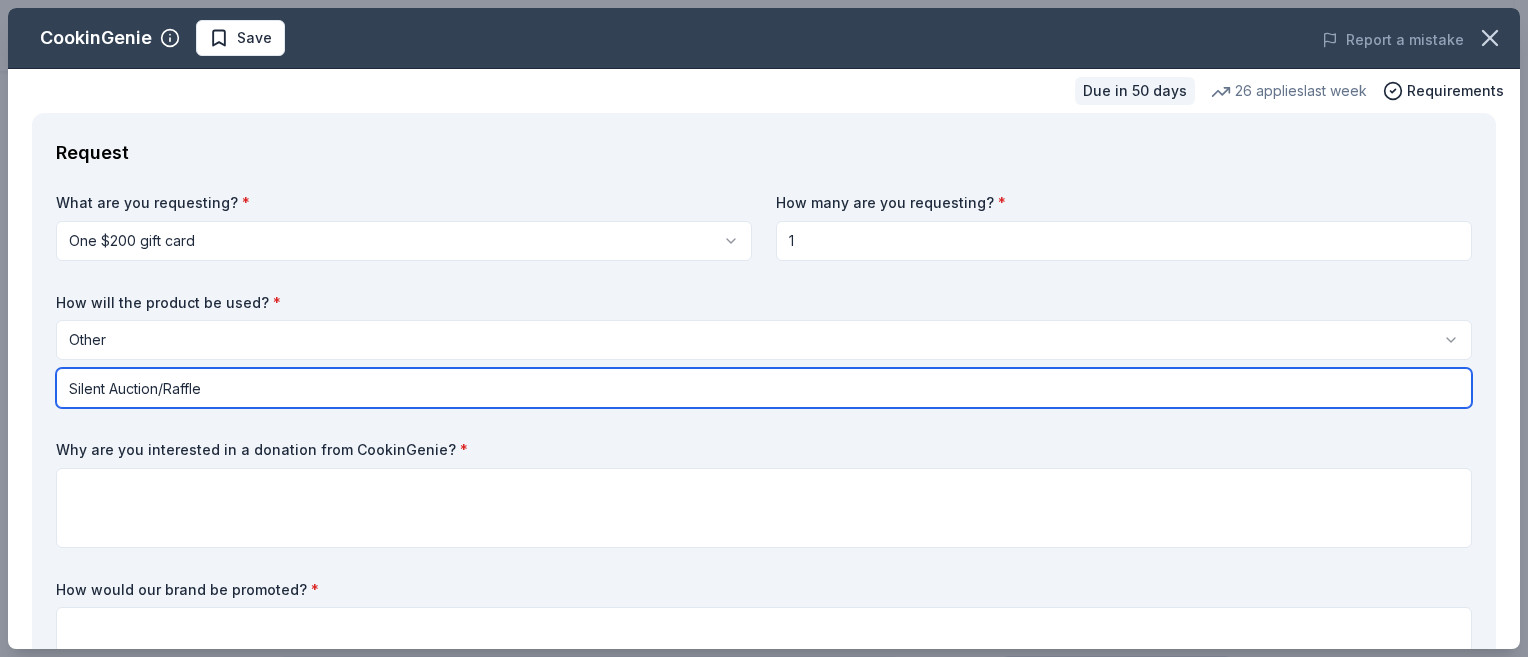 type on "Silent Auction/Raffle" 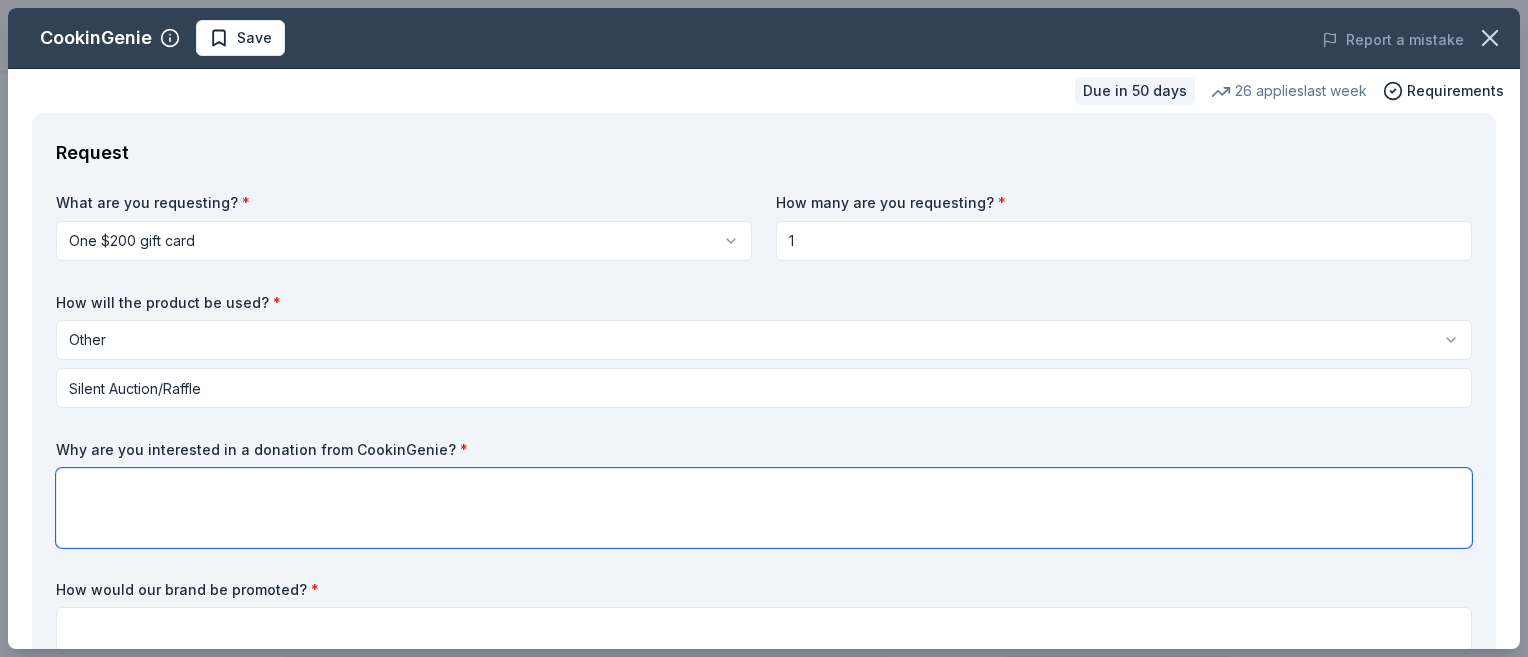 click at bounding box center (764, 508) 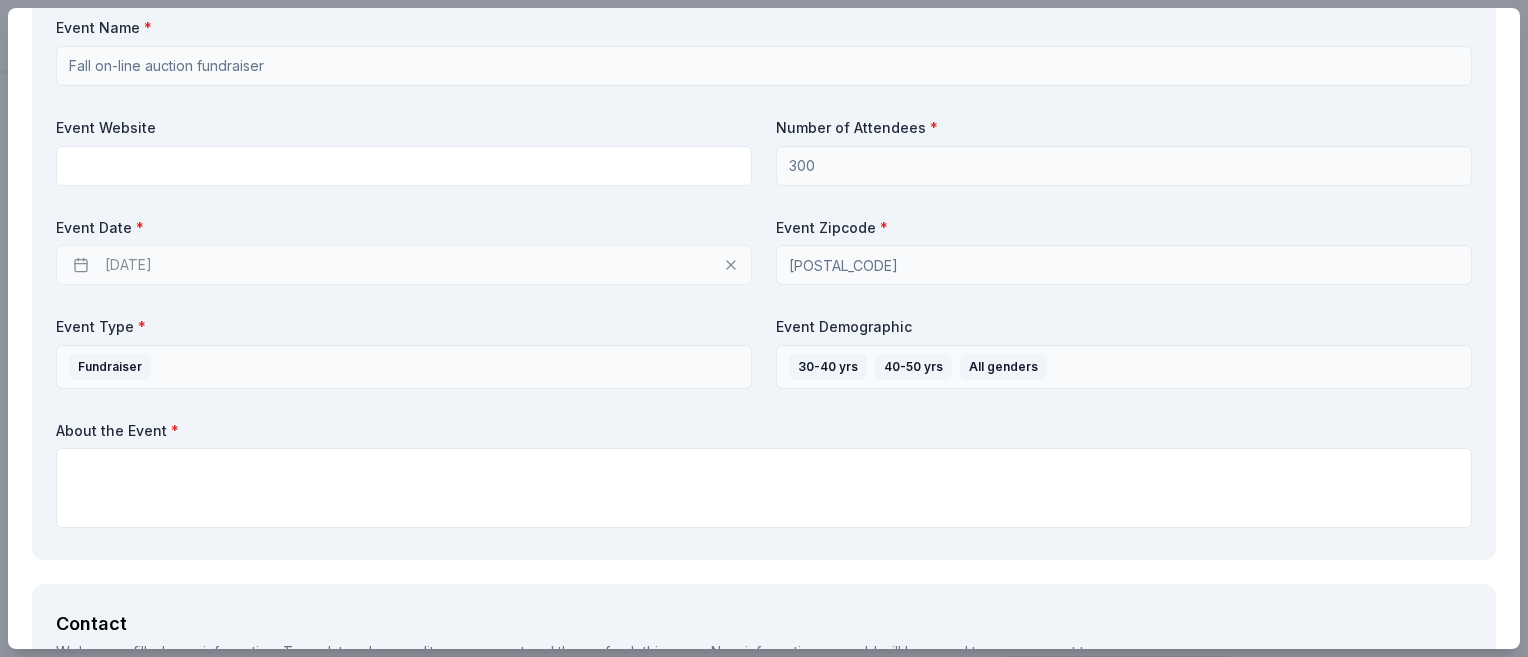 scroll, scrollTop: 833, scrollLeft: 0, axis: vertical 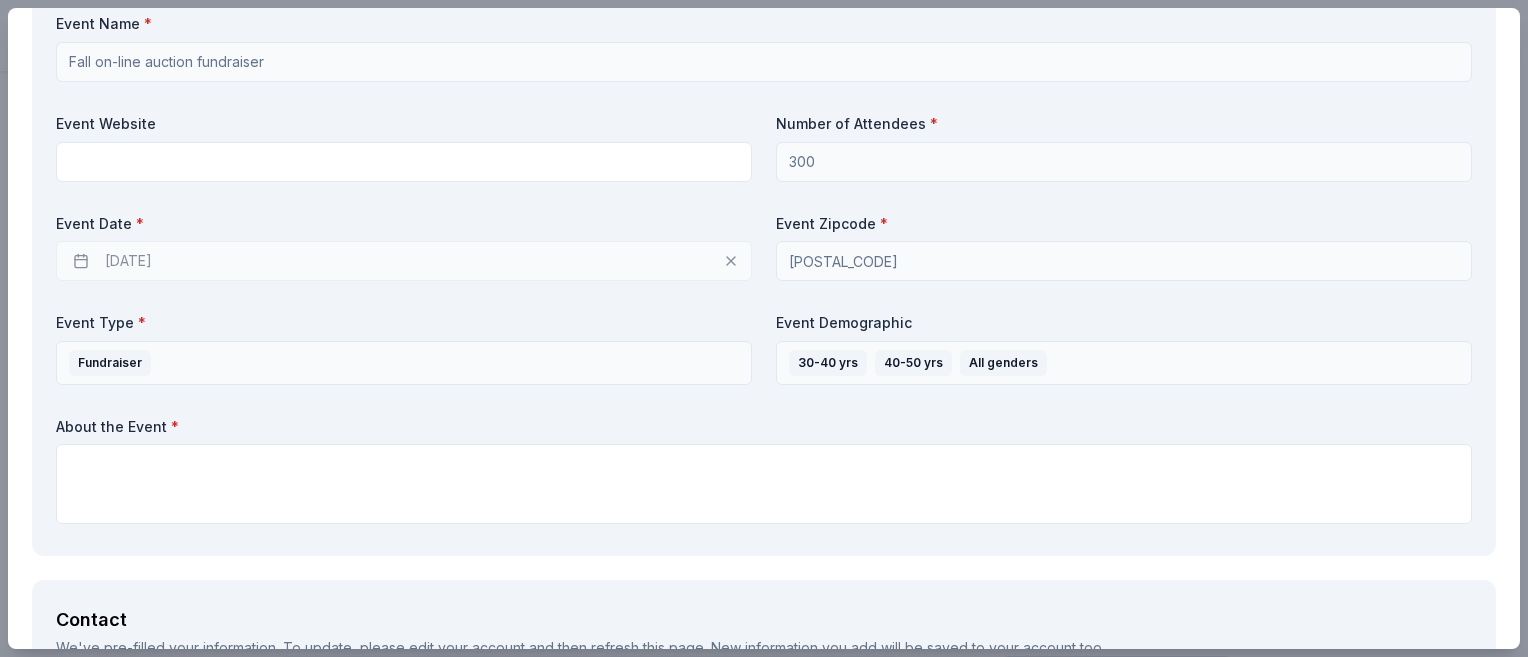 click on "[DATE]" at bounding box center (404, 261) 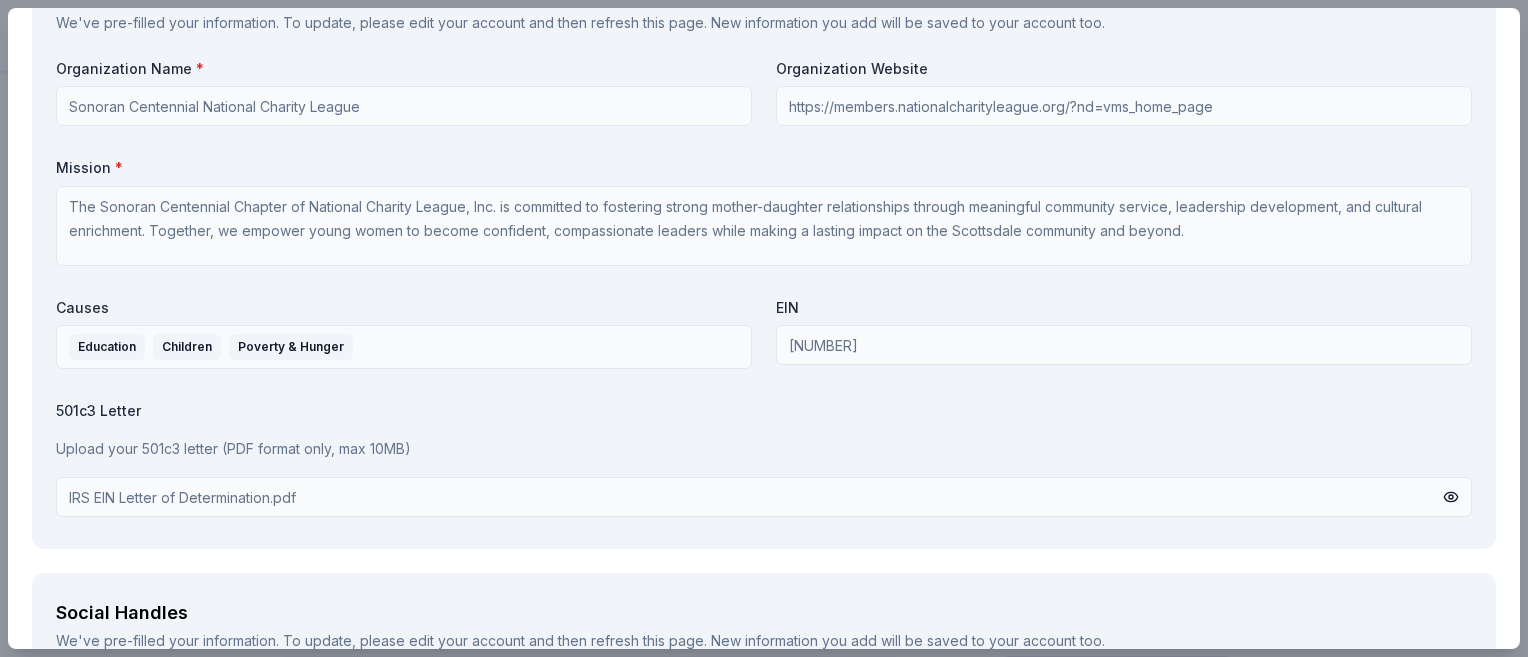 scroll, scrollTop: 1792, scrollLeft: 0, axis: vertical 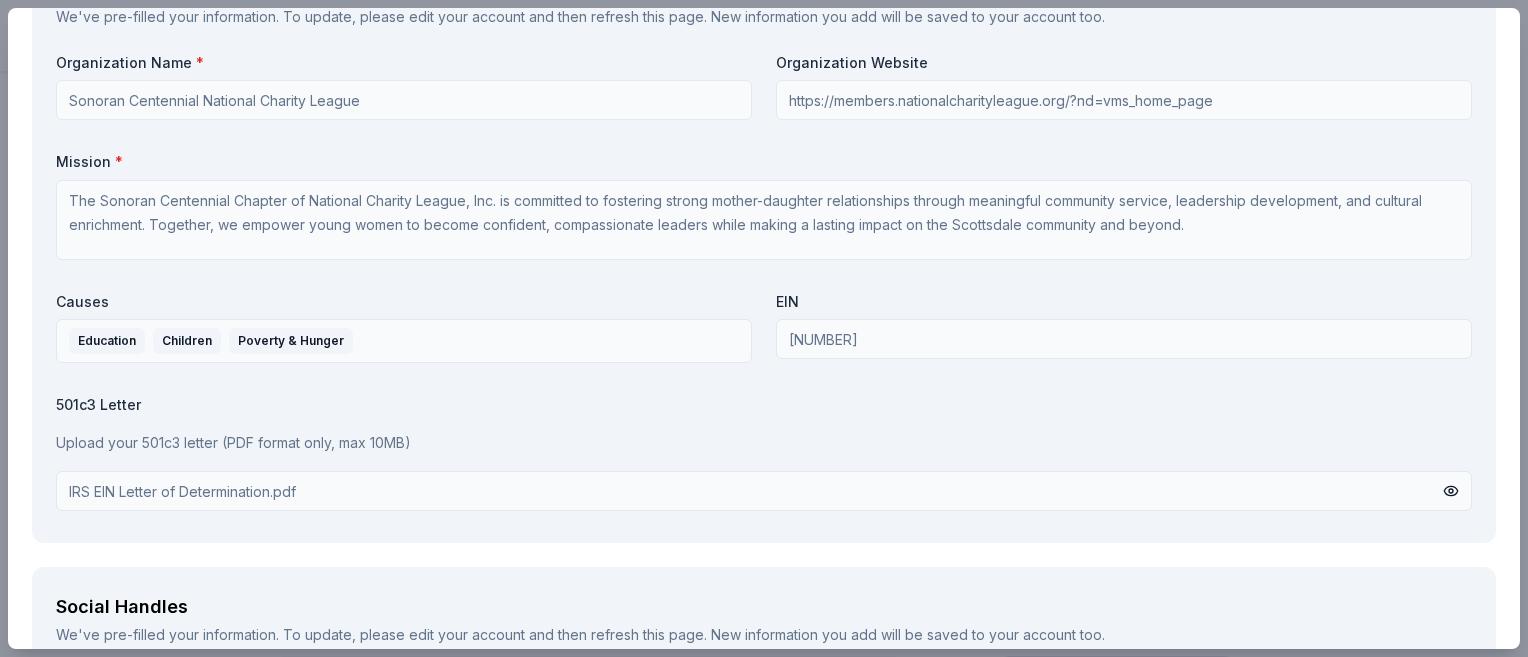 click on "Organization Name * Sonoran Centennial National Charity League Organization Website https://members.nationalcharityleague.org/?nd=vms_home_page Mission * The Sonoran Centennial Chapter of National Charity League, Inc. is committed to fostering strong mother-daughter relationships through meaningful community service, leadership development, and cultural enrichment. Together, we empower young women to become confident, compassionate leaders while making a lasting impact on the Scottsdale community and beyond. Causes Education Children Poverty & Hunger EIN 861041876 501c3 Letter Upload your 501c3 letter (PDF format only, max 10MB) IRS EIN Letter of Determination.pdf" at bounding box center (764, 286) 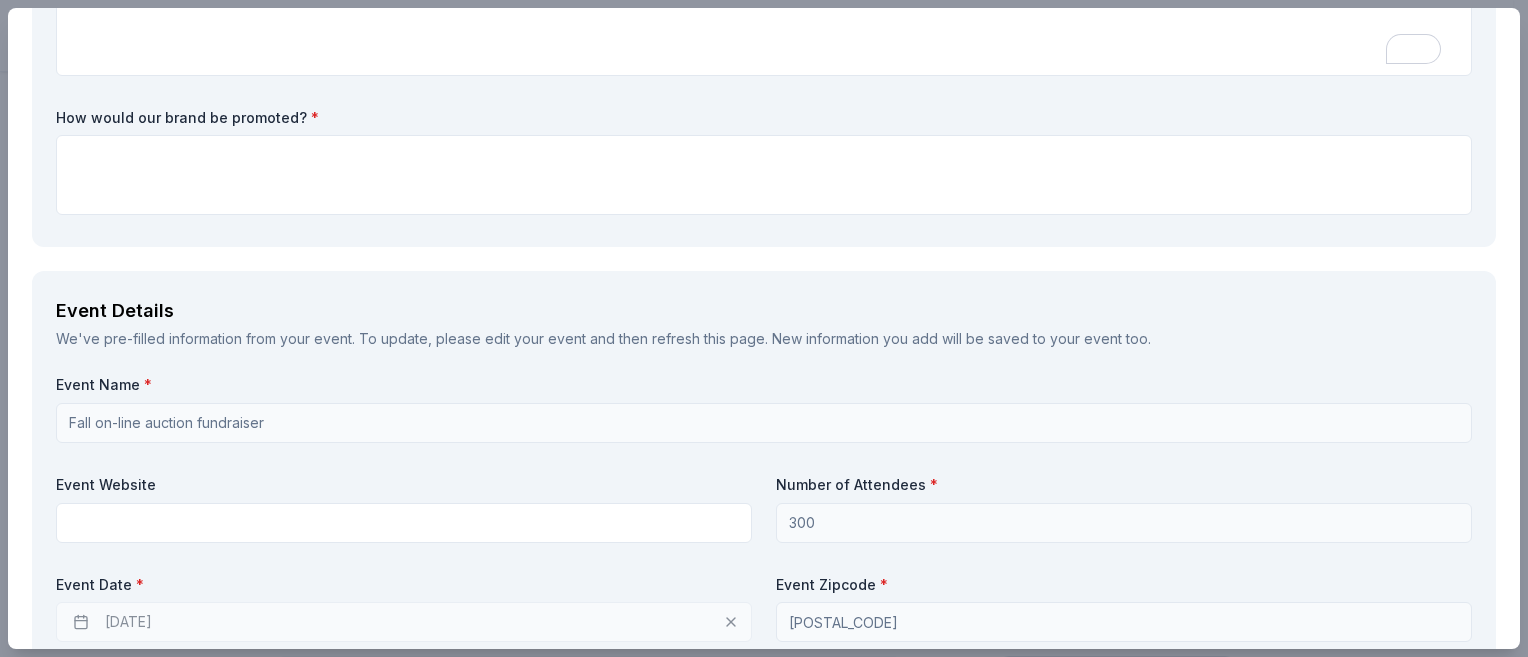 scroll, scrollTop: 0, scrollLeft: 0, axis: both 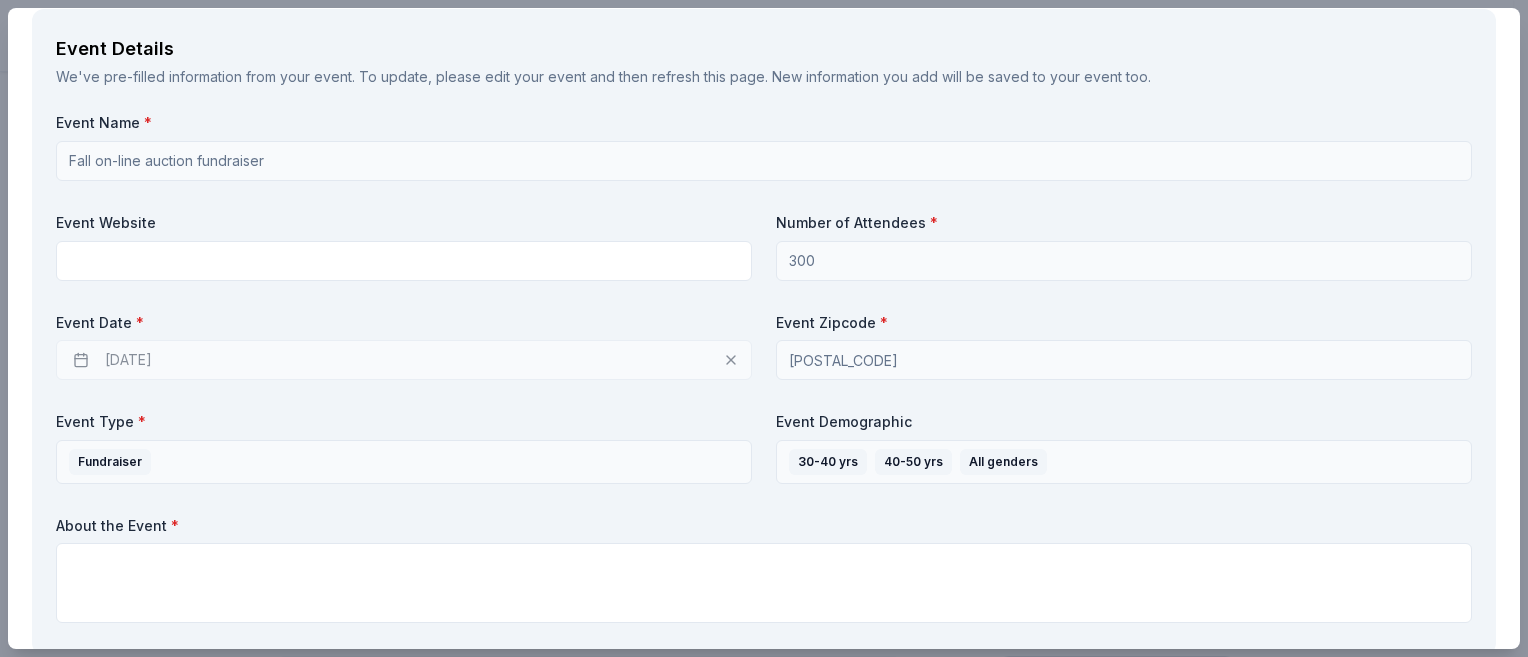 click on "[DATE]" at bounding box center [404, 360] 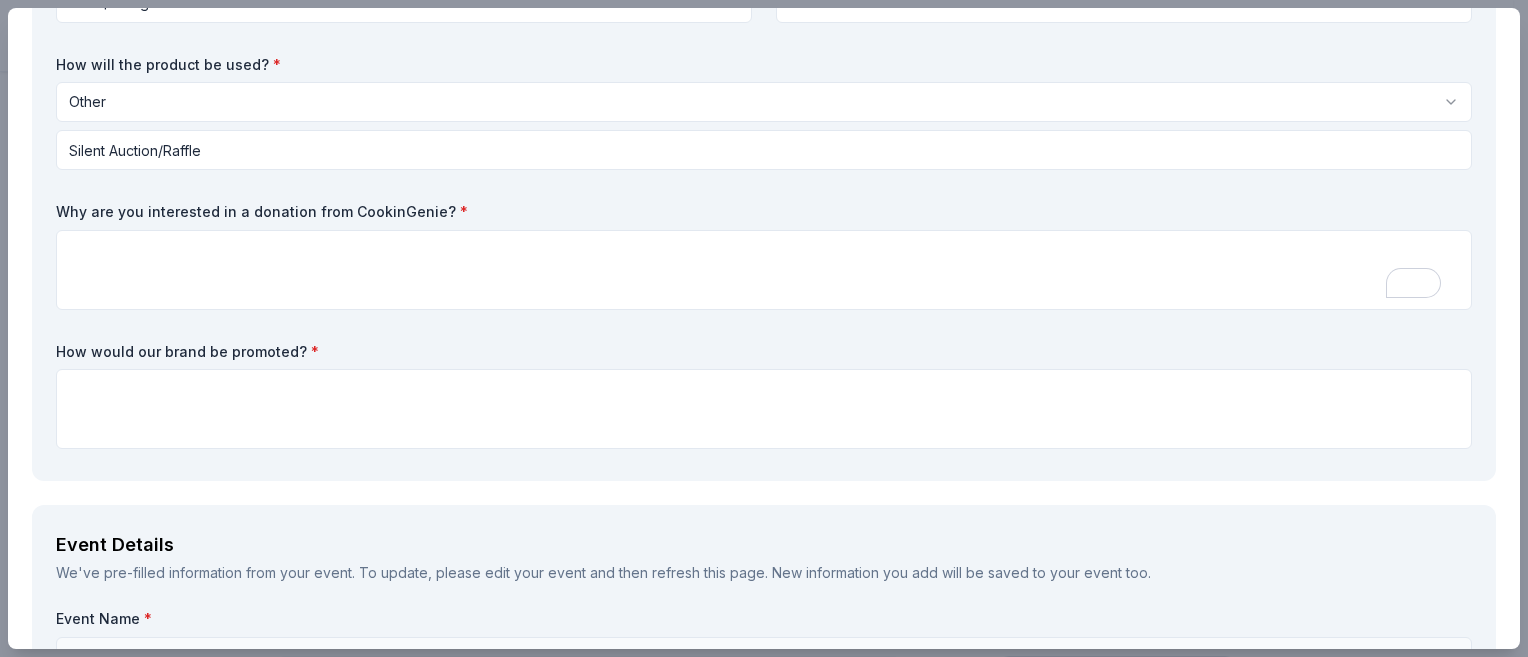 scroll, scrollTop: 234, scrollLeft: 0, axis: vertical 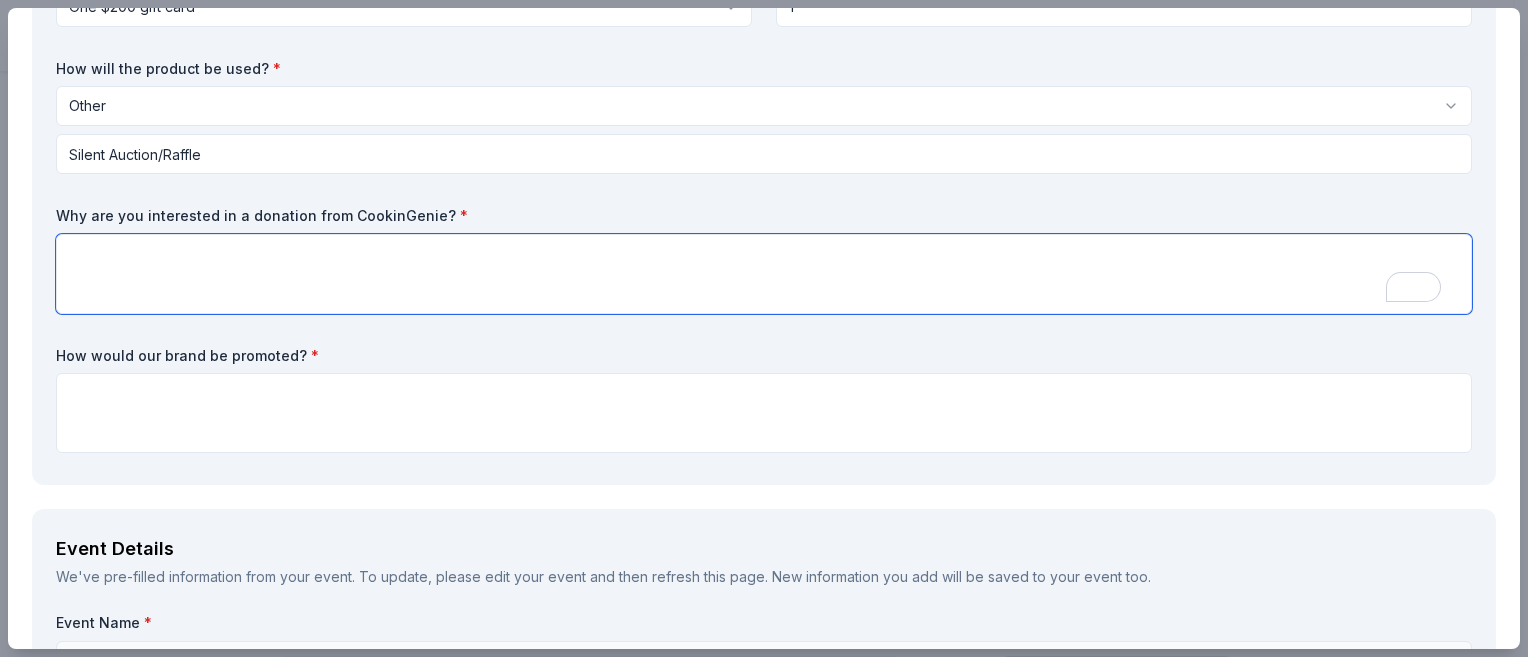 click at bounding box center (764, 274) 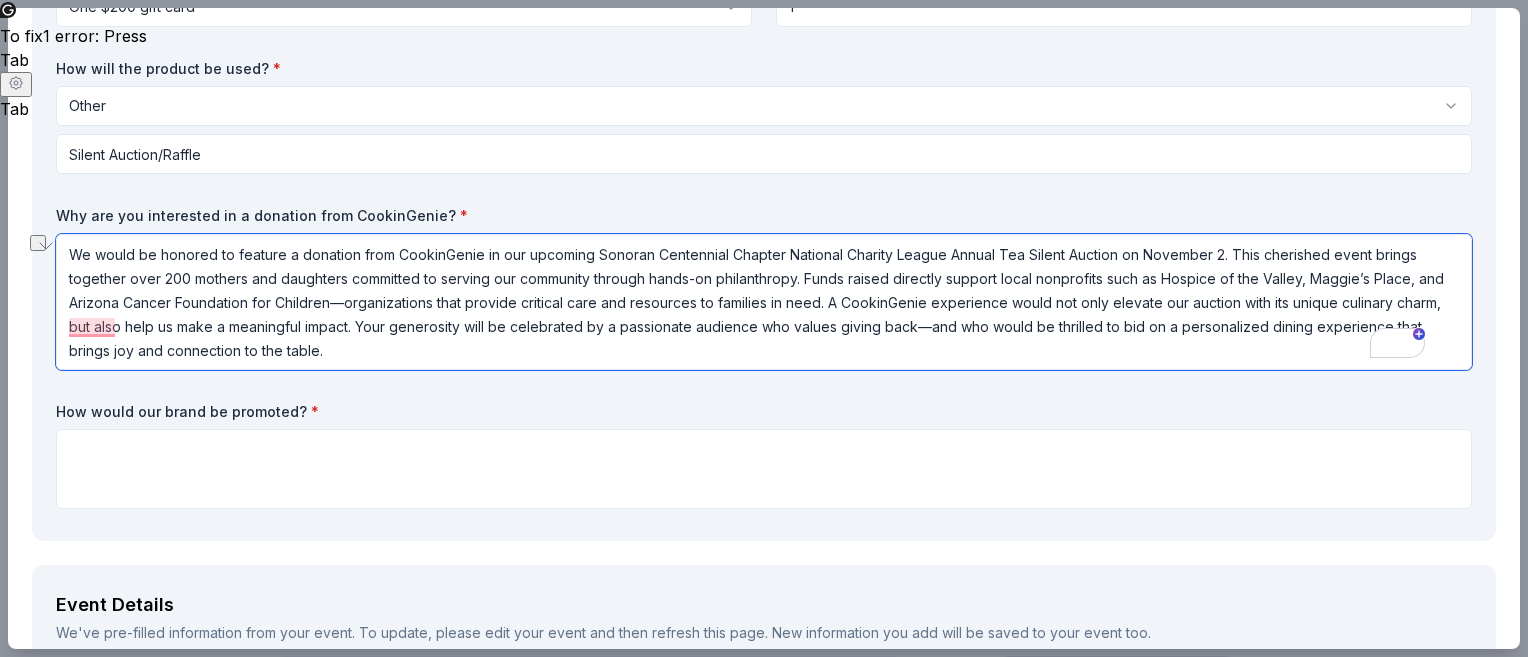 drag, startPoint x: 1028, startPoint y: 255, endPoint x: 1113, endPoint y: 251, distance: 85.09406 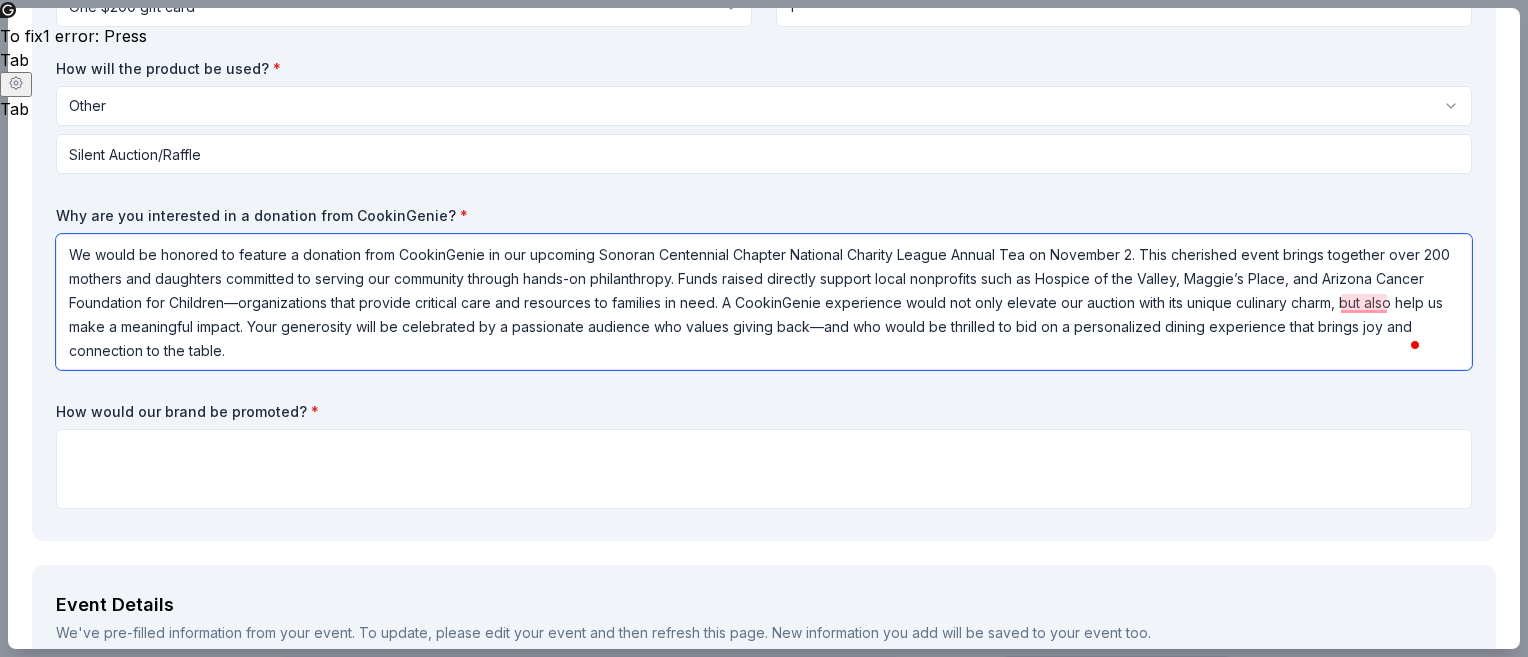 click on "We would be honored to feature a donation from CookinGenie in our upcoming Sonoran Centennial Chapter National Charity League Annual Tea on November 2. This cherished event brings together over 200 mothers and daughters committed to serving our community through hands-on philanthropy. Funds raised directly support local nonprofits such as Hospice of the Valley, Maggie’s Place, and Arizona Cancer Foundation for Children—organizations that provide critical care and resources to families in need. A CookinGenie experience would not only elevate our auction with its unique culinary charm, but also help us make a meaningful impact. Your generosity will be celebrated by a passionate audience who values giving back—and who would be thrilled to bid on a personalized dining experience that brings joy and connection to the table." at bounding box center (764, 302) 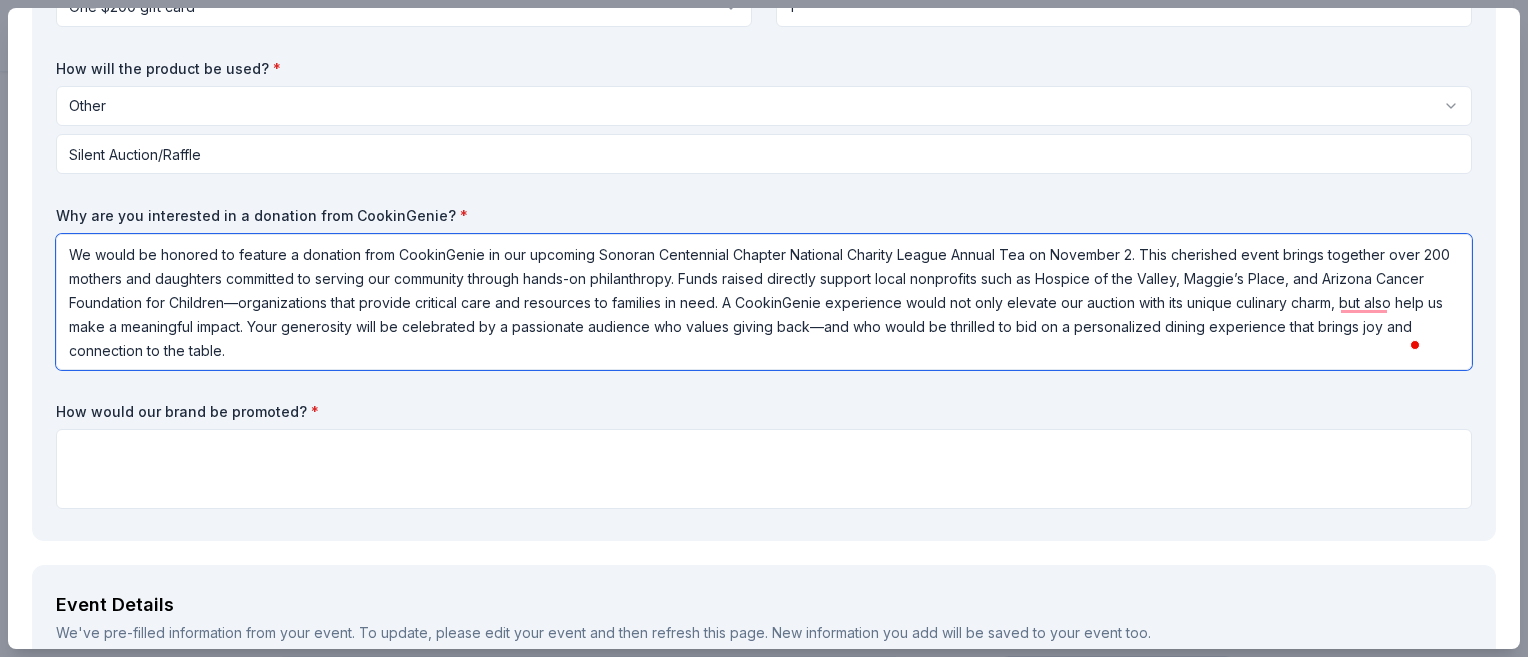 click on "We would be honored to feature a donation from CookinGenie in our upcoming Sonoran Centennial Chapter National Charity League Annual Tea on November 2. This cherished event brings together over 200 mothers and daughters committed to serving our community through hands-on philanthropy. Funds raised directly support local nonprofits such as Hospice of the Valley, Maggie’s Place, and Arizona Cancer Foundation for Children—organizations that provide critical care and resources to families in need. A CookinGenie experience would not only elevate our auction with its unique culinary charm, but also help us make a meaningful impact. Your generosity will be celebrated by a passionate audience who values giving back—and who would be thrilled to bid on a personalized dining experience that brings joy and connection to the table." at bounding box center [764, 302] 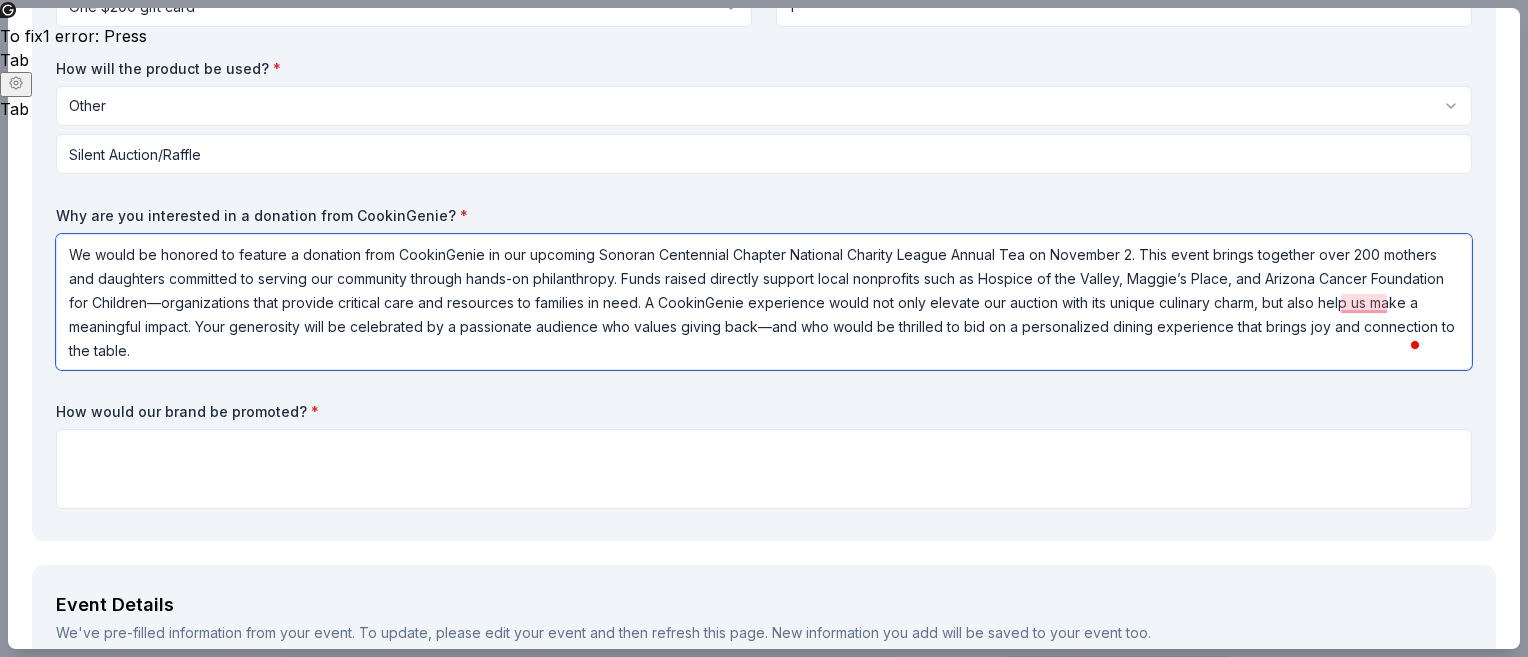click on "We would be honored to feature a donation from CookinGenie in our upcoming Sonoran Centennial Chapter National Charity League Annual Tea on November 2. This event brings together over 200 mothers and daughters committed to serving our community through hands-on philanthropy. Funds raised directly support local nonprofits such as Hospice of the Valley, Maggie’s Place, and Arizona Cancer Foundation for Children—organizations that provide critical care and resources to families in need. A CookinGenie experience would not only elevate our auction with its unique culinary charm, but also help us make a meaningful impact. Your generosity will be celebrated by a passionate audience who values giving back—and who would be thrilled to bid on a personalized dining experience that brings joy and connection to the table." at bounding box center (764, 302) 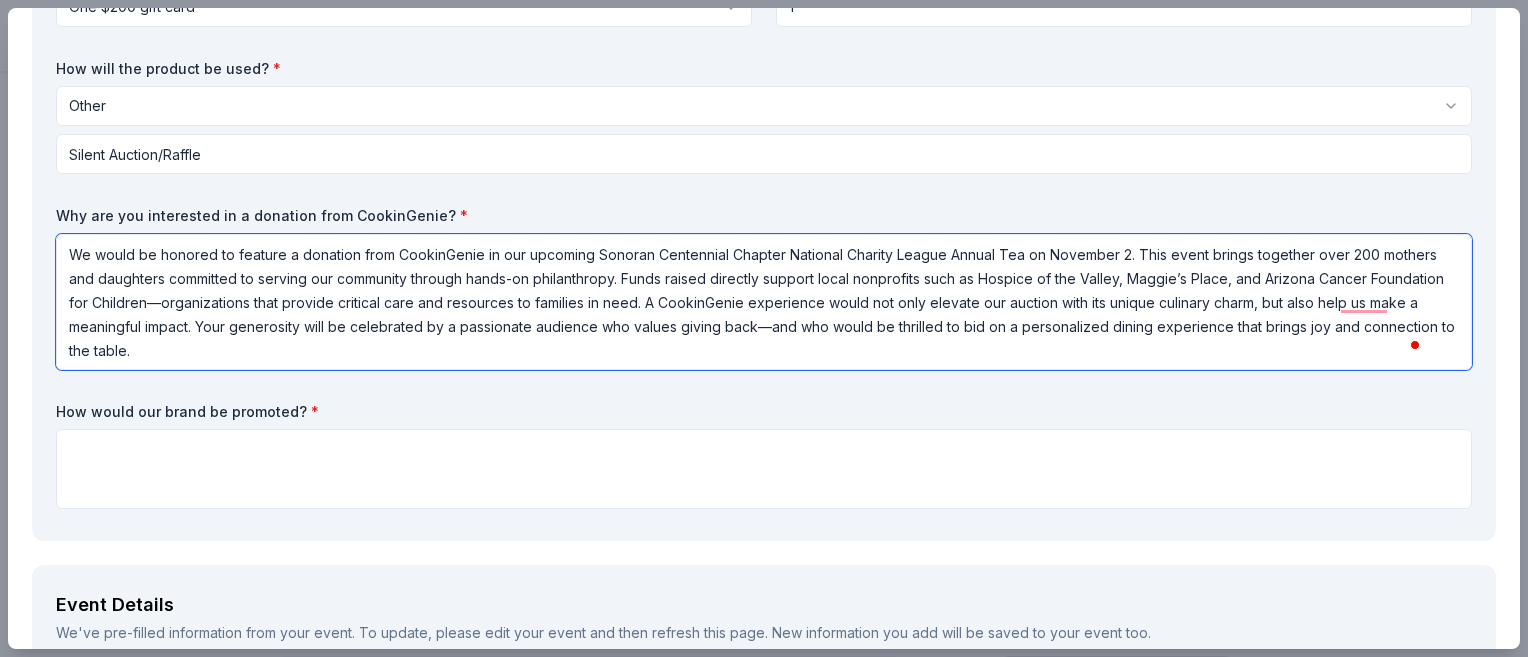 click on "We would be honored to feature a donation from CookinGenie in our upcoming Sonoran Centennial Chapter National Charity League Annual Tea on November 2. This event brings together over 200 mothers and daughters committed to serving our community through hands-on philanthropy. Funds raised directly support local nonprofits such as Hospice of the Valley, Maggie’s Place, and Arizona Cancer Foundation for Children—organizations that provide critical care and resources to families in need. A CookinGenie experience would not only elevate our auction with its unique culinary charm, but also help us make a meaningful impact. Your generosity will be celebrated by a passionate audience who values giving back—and who would be thrilled to bid on a personalized dining experience that brings joy and connection to the table." at bounding box center [764, 302] 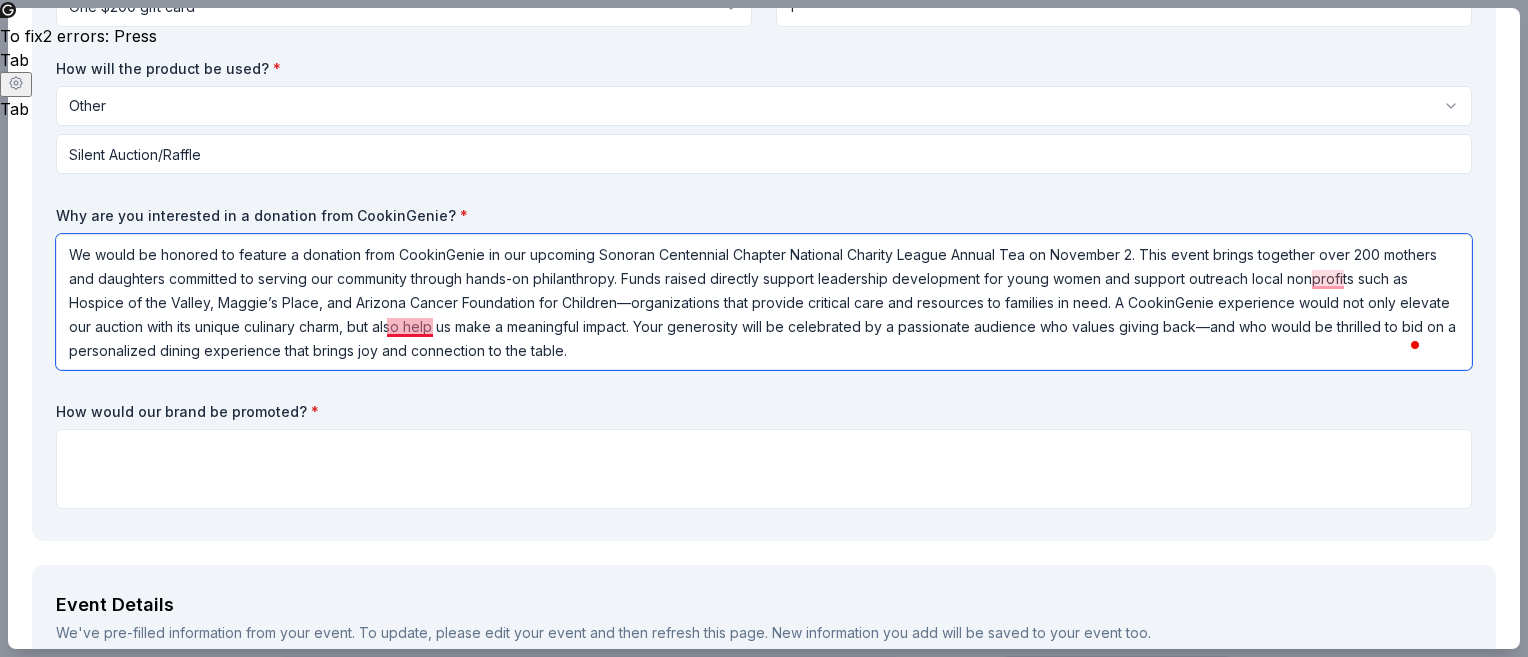 click on "We would be honored to feature a donation from CookinGenie in our upcoming Sonoran Centennial Chapter National Charity League Annual Tea on November 2. This event brings together over 200 mothers and daughters committed to serving our community through hands-on philanthropy. Funds raised directly support leadership development for young women and support outreach local nonprofits such as Hospice of the Valley, Maggie’s Place, and Arizona Cancer Foundation for Children—organizations that provide critical care and resources to families in need. A CookinGenie experience would not only elevate our auction with its unique culinary charm, but also help us make a meaningful impact. Your generosity will be celebrated by a passionate audience who values giving back—and who would be thrilled to bid on a personalized dining experience that brings joy and connection to the table." at bounding box center (764, 302) 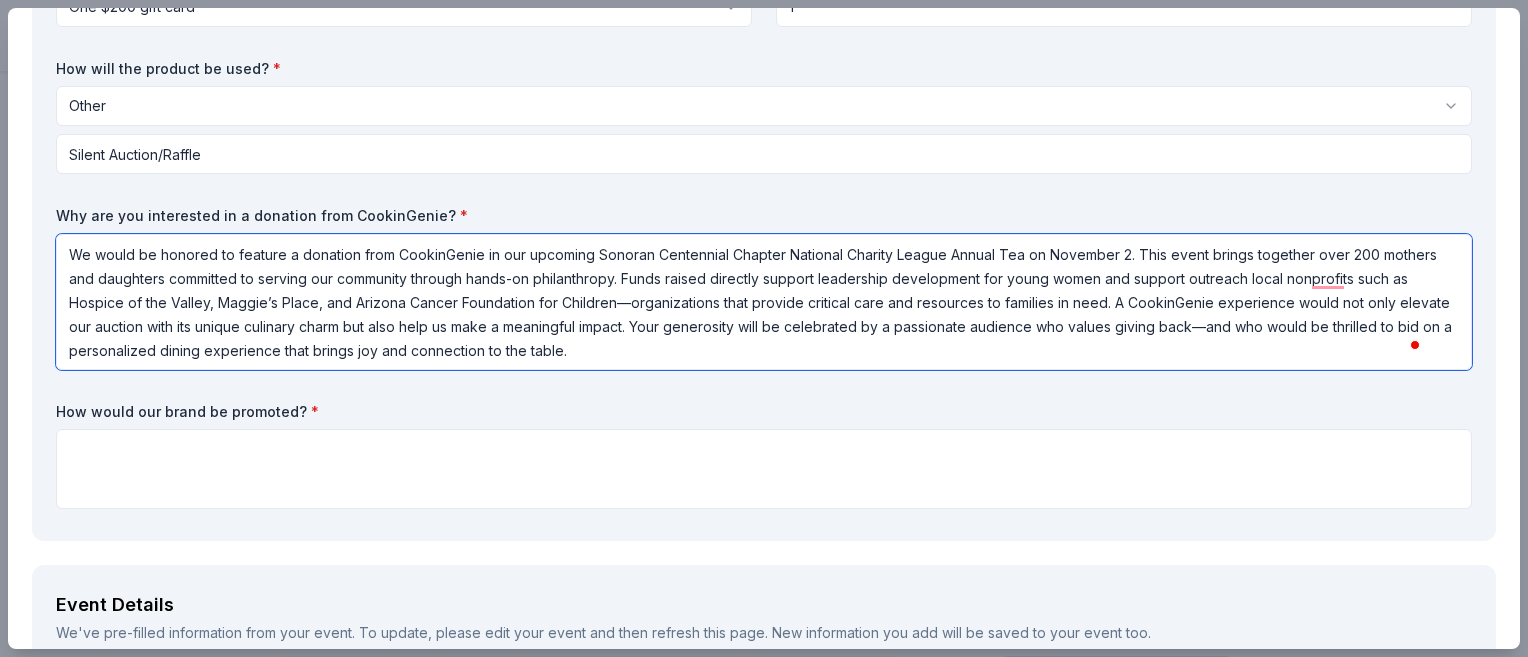 click on "We would be honored to feature a donation from CookinGenie in our upcoming Sonoran Centennial Chapter National Charity League Annual Tea on November 2. This event brings together over 200 mothers and daughters committed to serving our community through hands-on philanthropy. Funds raised directly support leadership development for young women and support outreach local nonprofits such as Hospice of the Valley, Maggie’s Place, and Arizona Cancer Foundation for Children—organizations that provide critical care and resources to families in need. A CookinGenie experience would not only elevate our auction with its unique culinary charm but also help us make a meaningful impact. Your generosity will be celebrated by a passionate audience who values giving back—and who would be thrilled to bid on a personalized dining experience that brings joy and connection to the table." at bounding box center (764, 302) 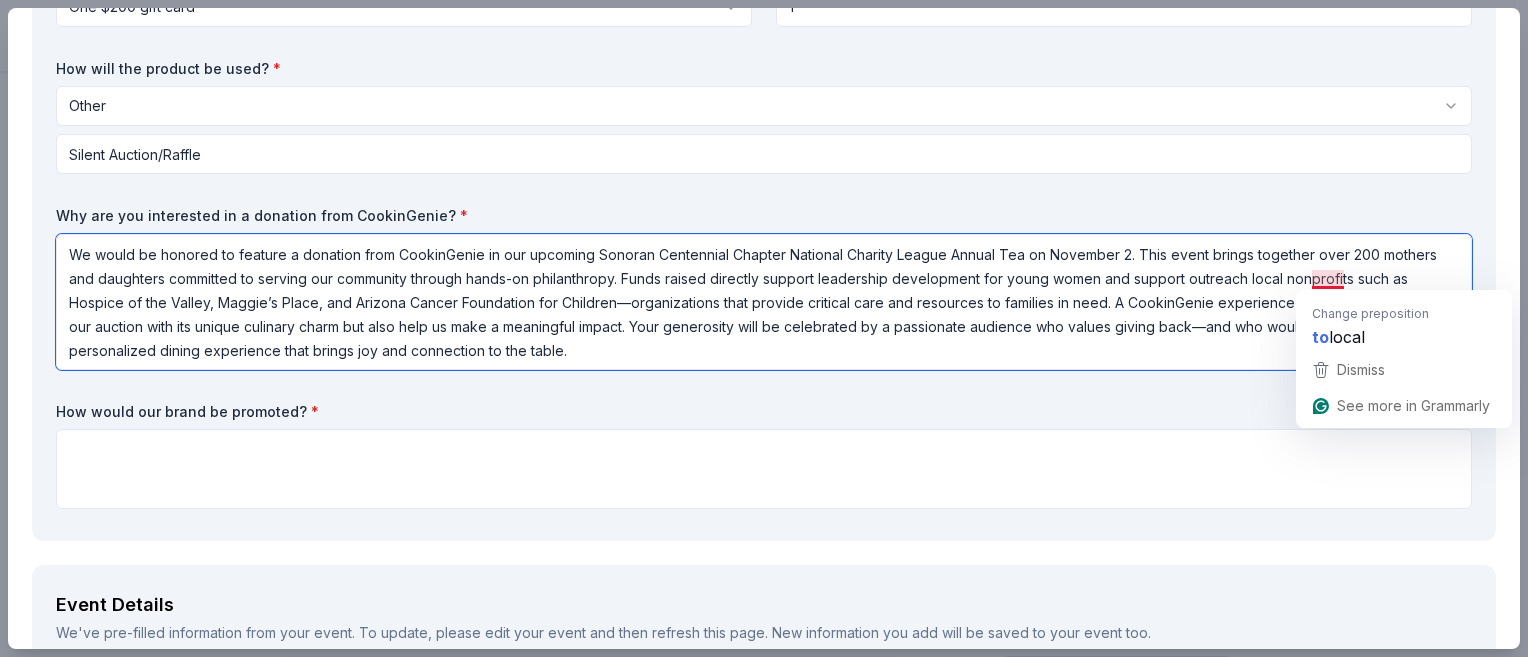 click on "We would be honored to feature a donation from CookinGenie in our upcoming Sonoran Centennial Chapter National Charity League Annual Tea on November 2. This event brings together over 200 mothers and daughters committed to serving our community through hands-on philanthropy. Funds raised directly support leadership development for young women and support outreach local nonprofits such as Hospice of the Valley, Maggie’s Place, and Arizona Cancer Foundation for Children—organizations that provide critical care and resources to families in need. A CookinGenie experience would not only elevate our auction with its unique culinary charm but also help us make a meaningful impact. Your generosity will be celebrated by a passionate audience who values giving back—and who would be thrilled to bid on a personalized dining experience that brings joy and connection to the table." at bounding box center [764, 302] 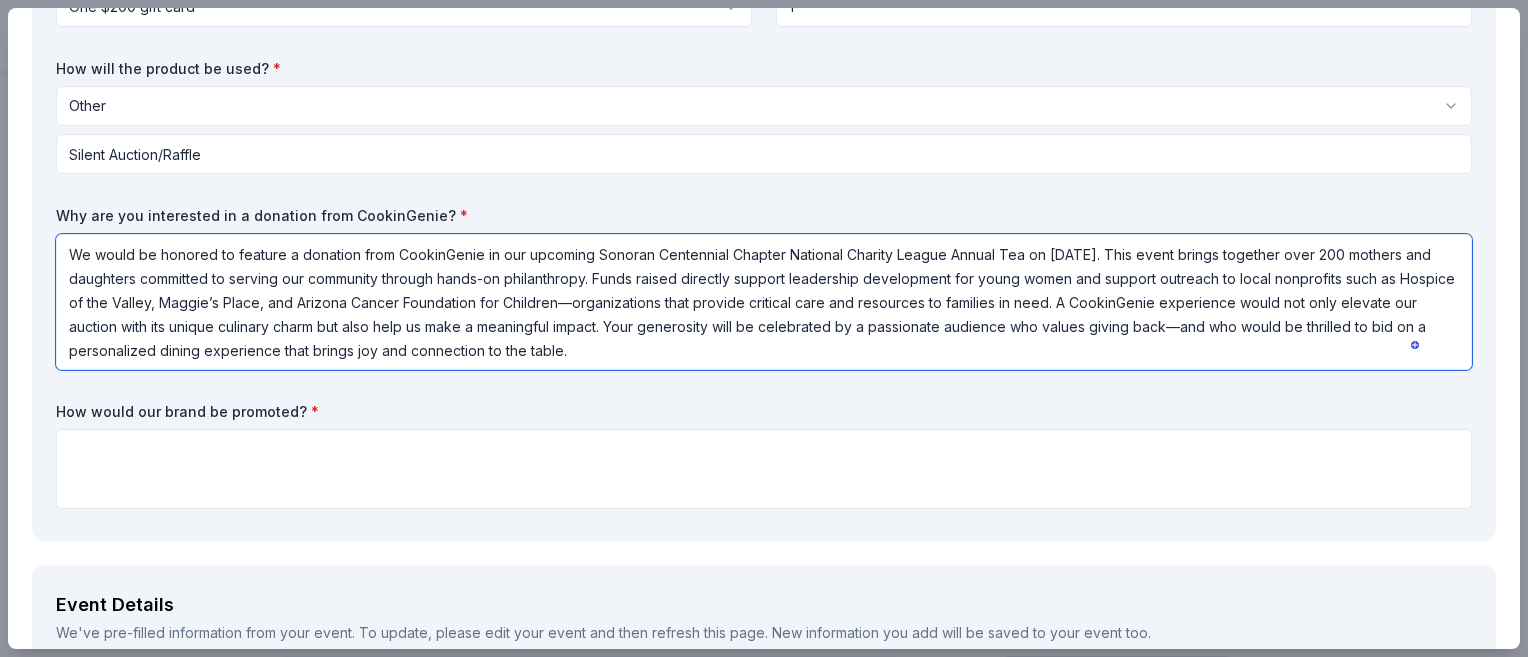 scroll, scrollTop: 1, scrollLeft: 0, axis: vertical 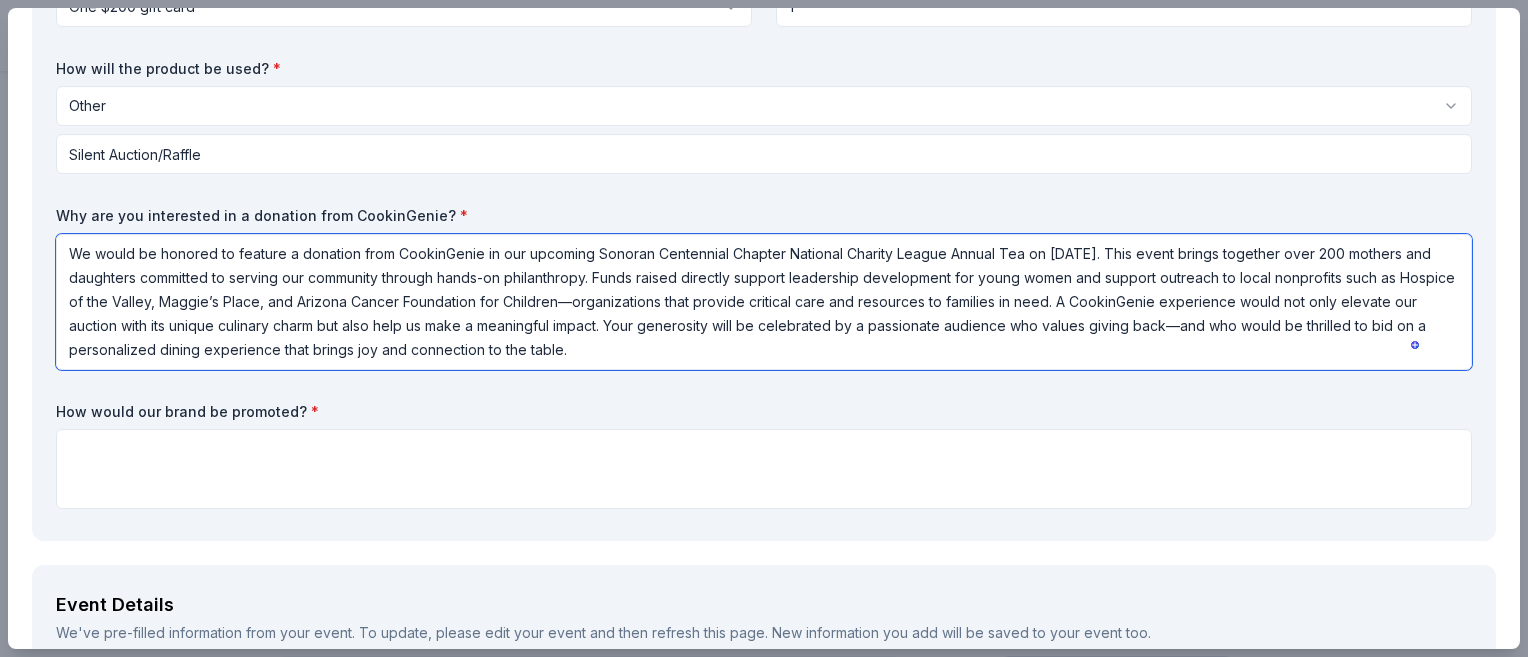 type on "We would be honored to feature a donation from CookinGenie in our upcoming Sonoran Centennial Chapter National Charity League Annual Tea on [DATE]. This event brings together over 200 mothers and daughters committed to serving our community through hands-on philanthropy. Funds raised directly support leadership development for young women and support outreach to local nonprofits such as Hospice of the Valley, Maggie’s Place, and Arizona Cancer Foundation for Children—organizations that provide critical care and resources to families in need. A CookinGenie experience would not only elevate our auction with its unique culinary charm but also help us make a meaningful impact. Your generosity will be celebrated by a passionate audience who values giving back—and who would be thrilled to bid on a personalized dining experience that brings joy and connection to the table." 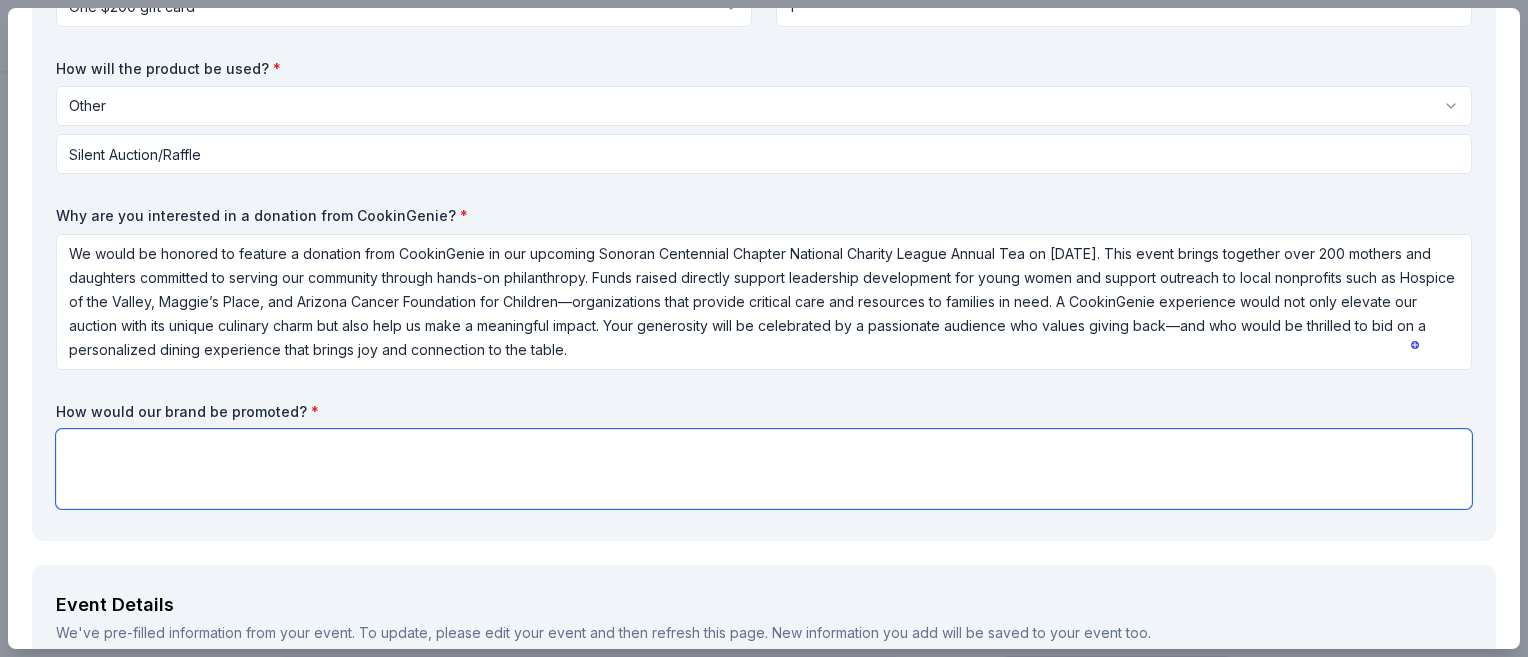 click at bounding box center [764, 469] 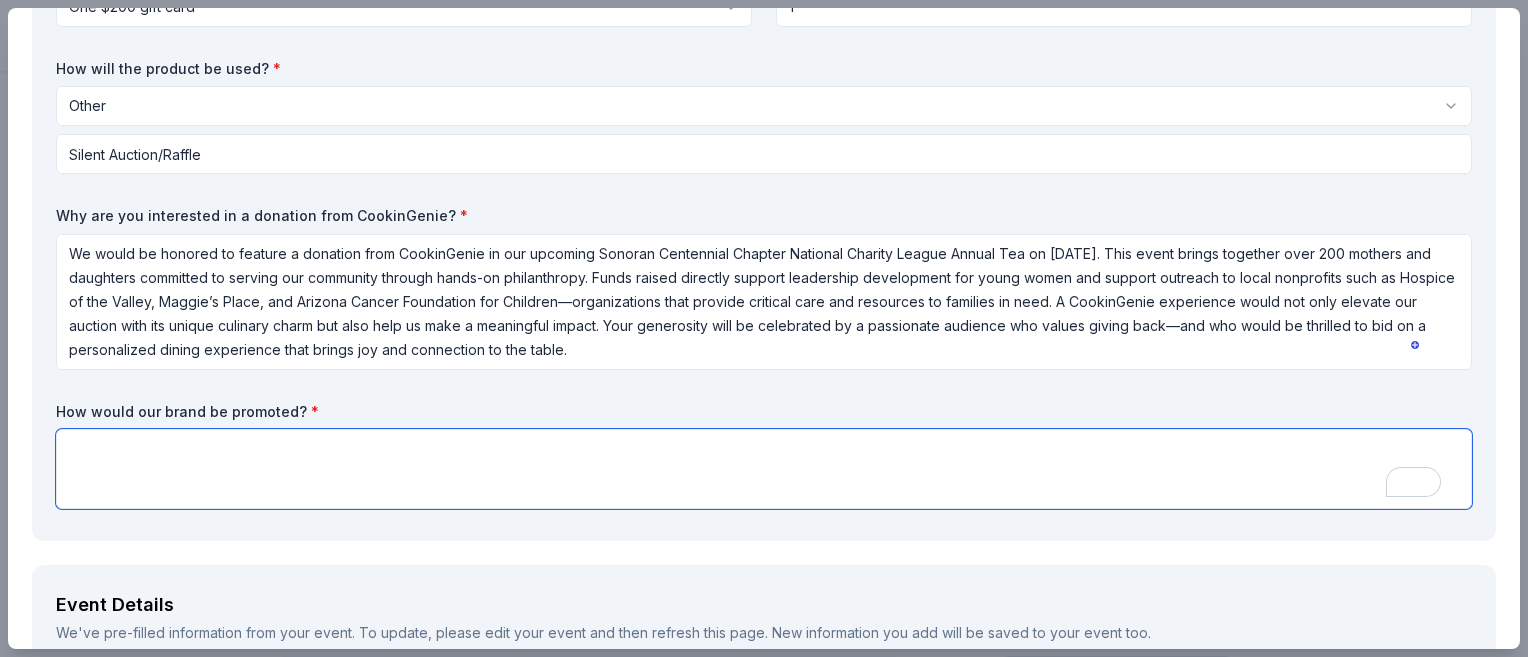 scroll, scrollTop: 1, scrollLeft: 0, axis: vertical 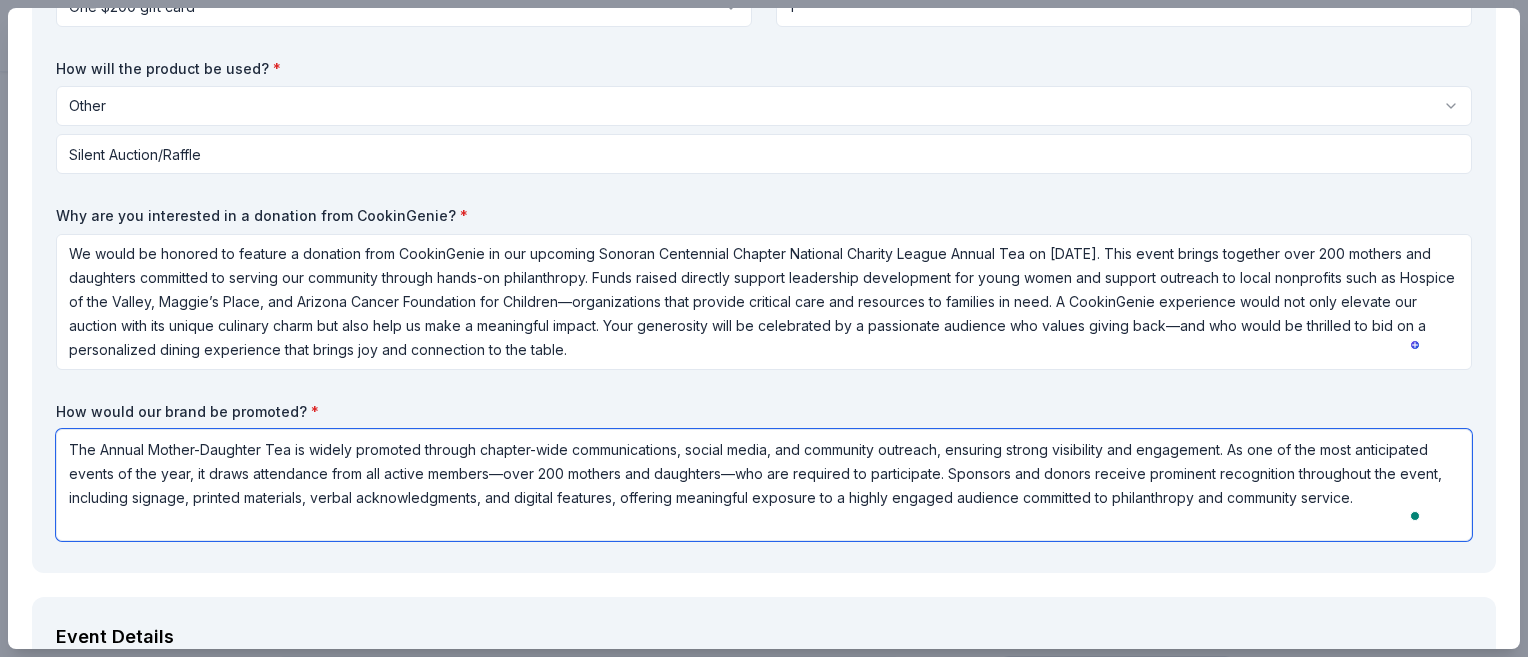 type on "The Annual Mother-Daughter Tea is widely promoted through chapter-wide communications, social media, and community outreach, ensuring strong visibility and engagement. As one of the most anticipated events of the year, it draws attendance from all active members—over 200 mothers and daughters—who are required to participate. Sponsors and donors receive prominent recognition throughout the event, including signage, printed materials, verbal acknowledgments, and digital features, offering meaningful exposure to a highly engaged audience committed to philanthropy and community service." 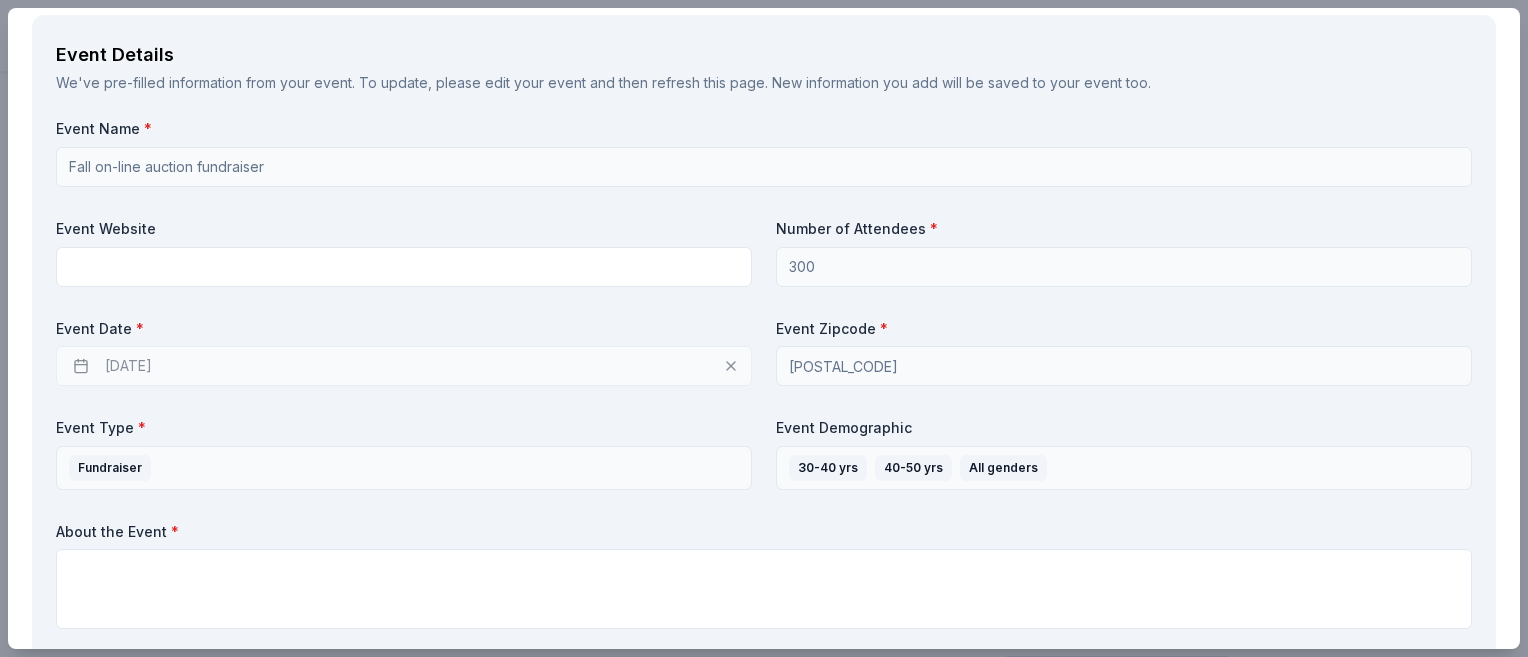 scroll, scrollTop: 818, scrollLeft: 0, axis: vertical 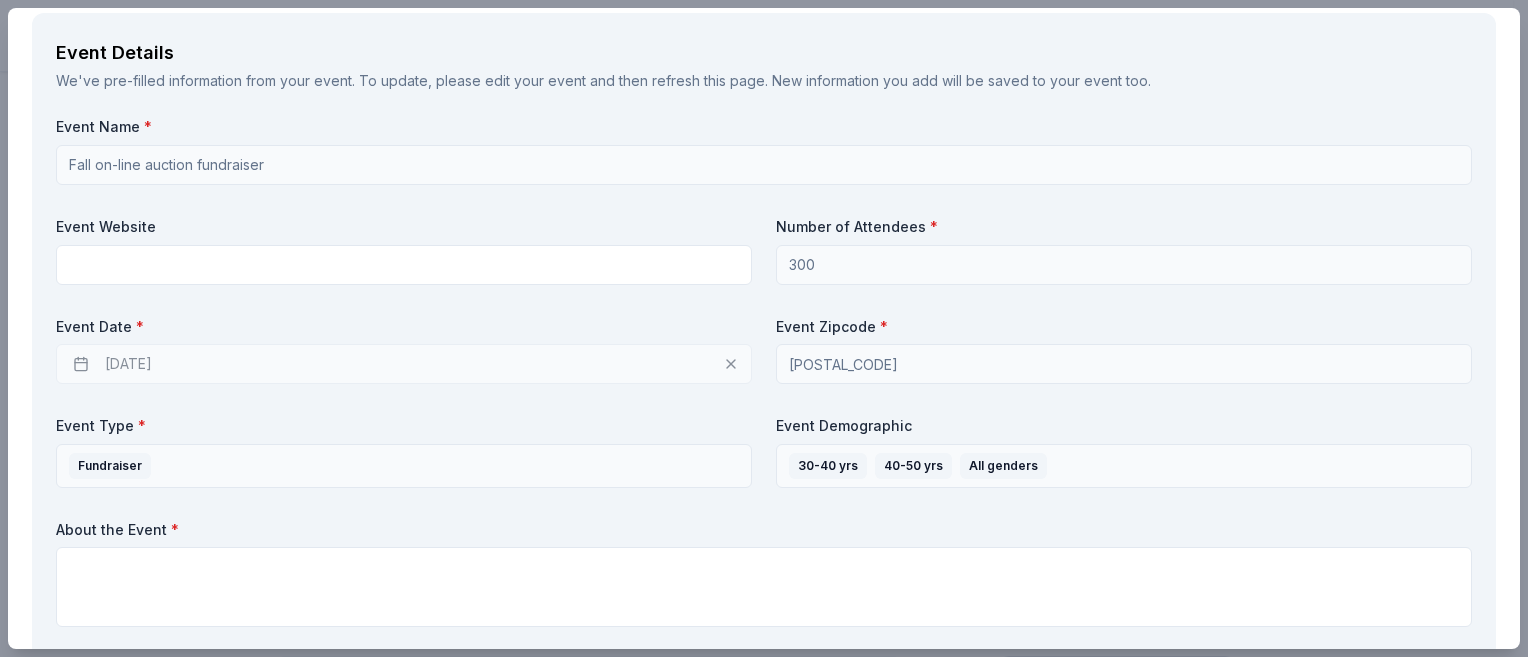 click on "CookinGenie Save Report a mistake Due in 50 days 26   applies  last week Requirements Request What are you requesting? * One $[PRICE] gift card One $[PRICE] gift card How many are you requesting? * 1 How will the product be used? * Other Silent auction Live auction Raffle / Door prize Swag bag for attendees Food and beverage for attendees Other Silent Auction/Raffle Why are you interested in a donation from CookinGenie? * How would our brand be promoted? * Event Details We've pre-filled information from your event. To update, please edit your event and then refresh this page. New information you add will be saved to your event too. Event Name * Fall on-line auction fundraiser Event Website Number of Attendees * 300 Event Date * 09/30/2025 Event Zipcode * [POSTAL CODE] Event Type * Fundraiser Event Demographic 30-40 yrs 40-50 yrs All genders About the Event * Contact We've pre-filled your information. To update, please   edit your account   and then refresh this page. New information you add will be saved to your account too." at bounding box center [764, 328] 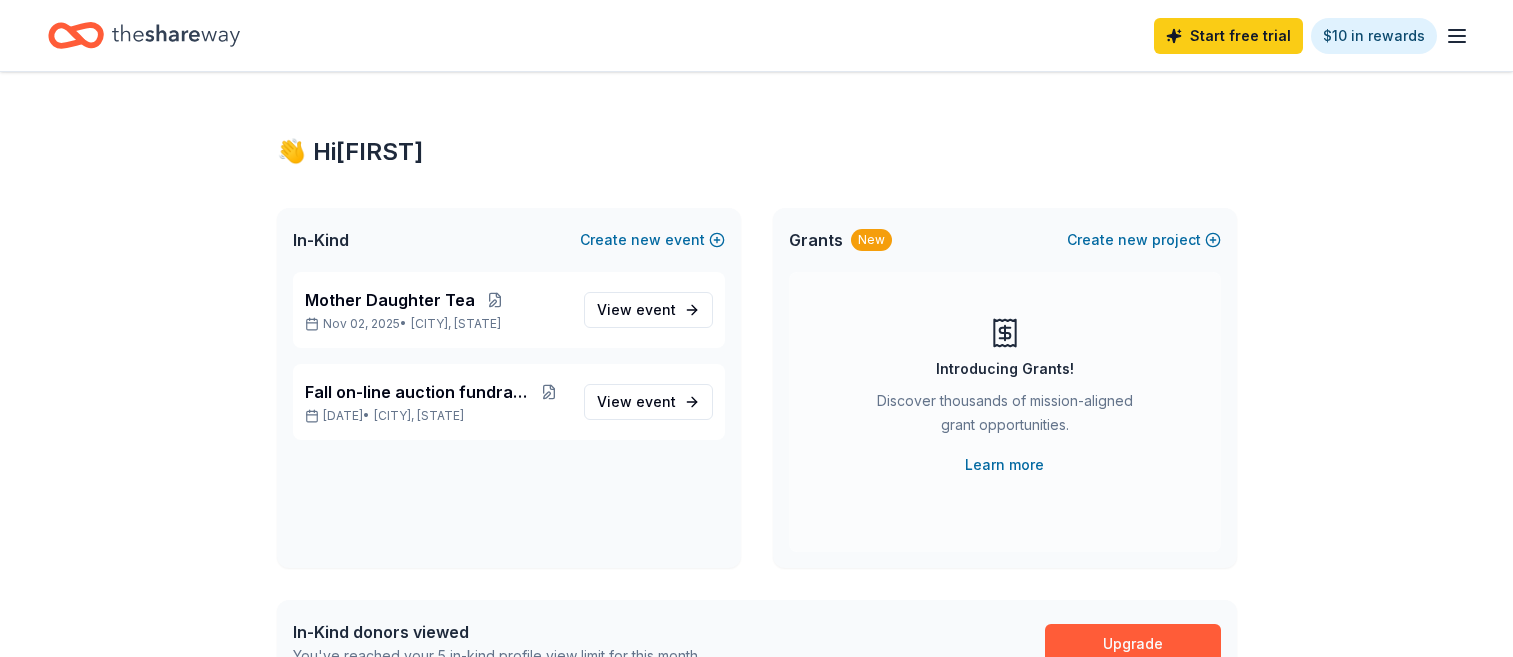 scroll, scrollTop: 419, scrollLeft: 0, axis: vertical 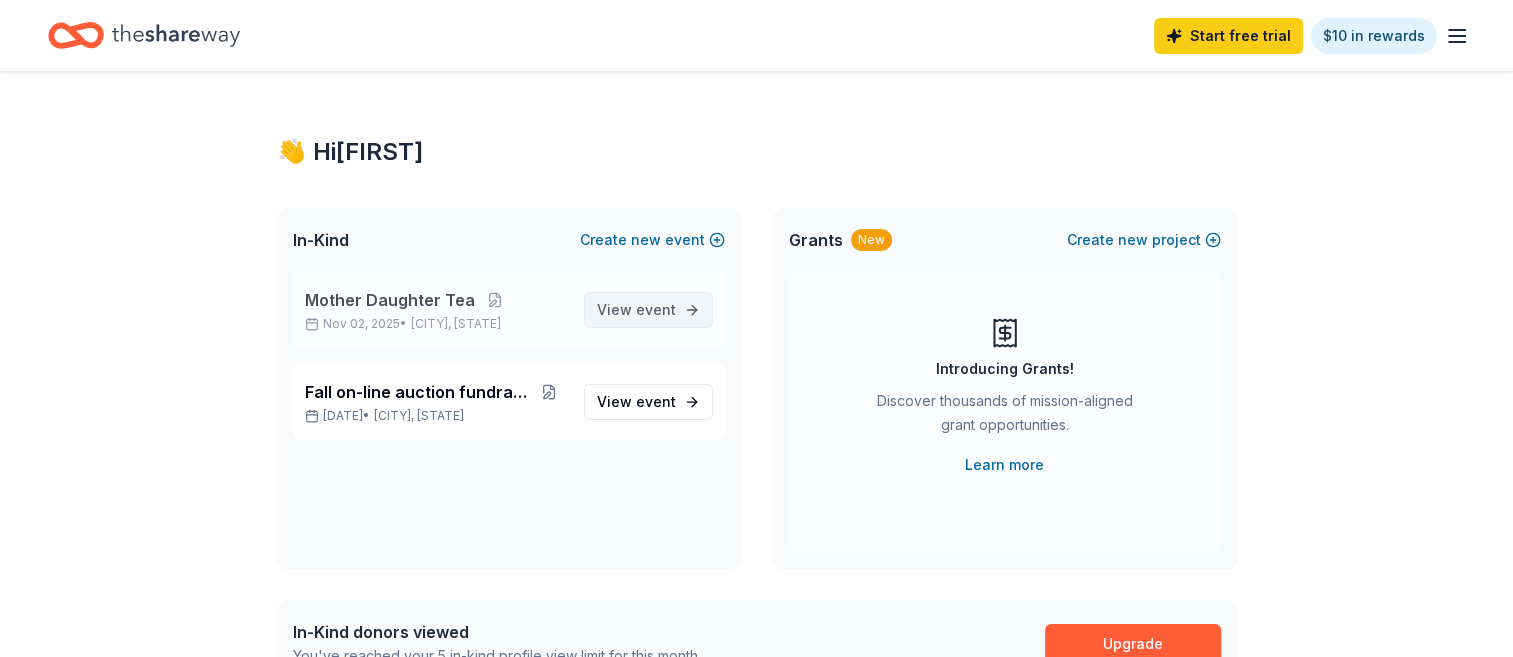 click on "event" at bounding box center [656, 309] 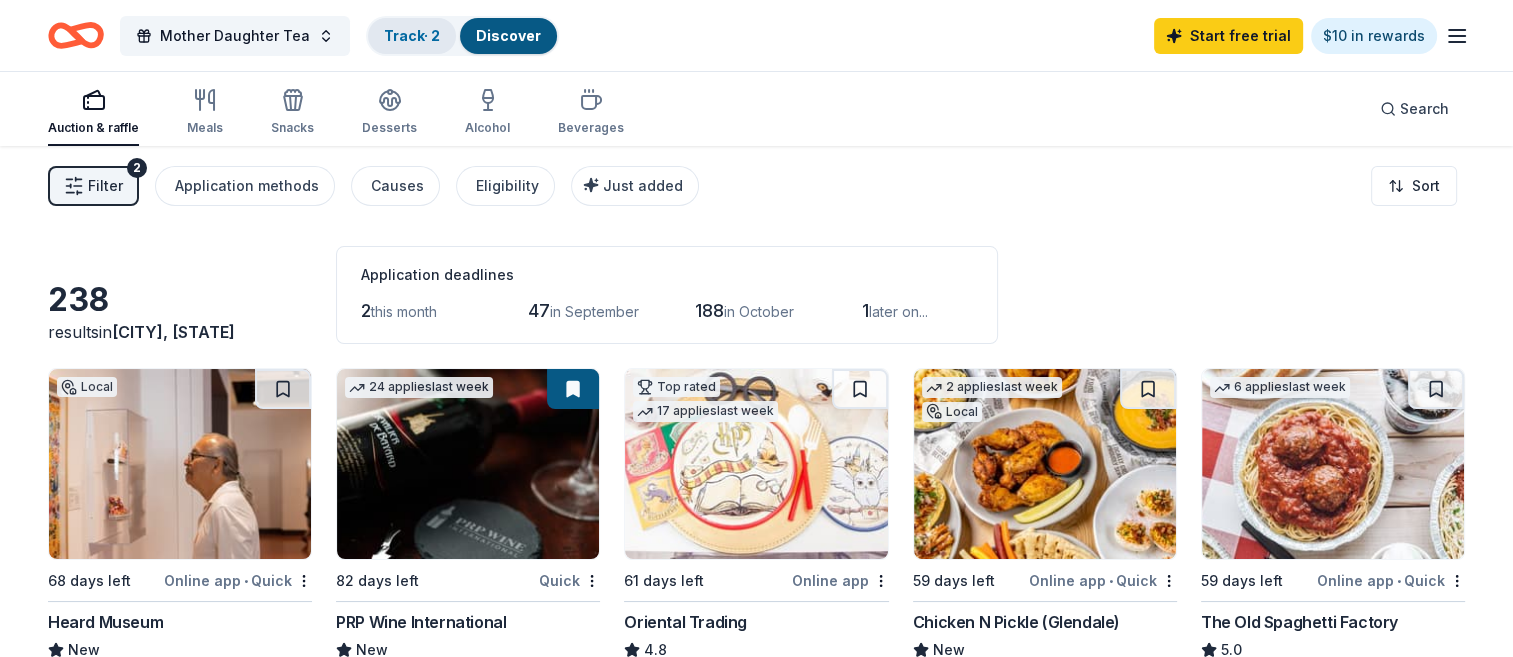 click on "Track  · 2" at bounding box center [412, 35] 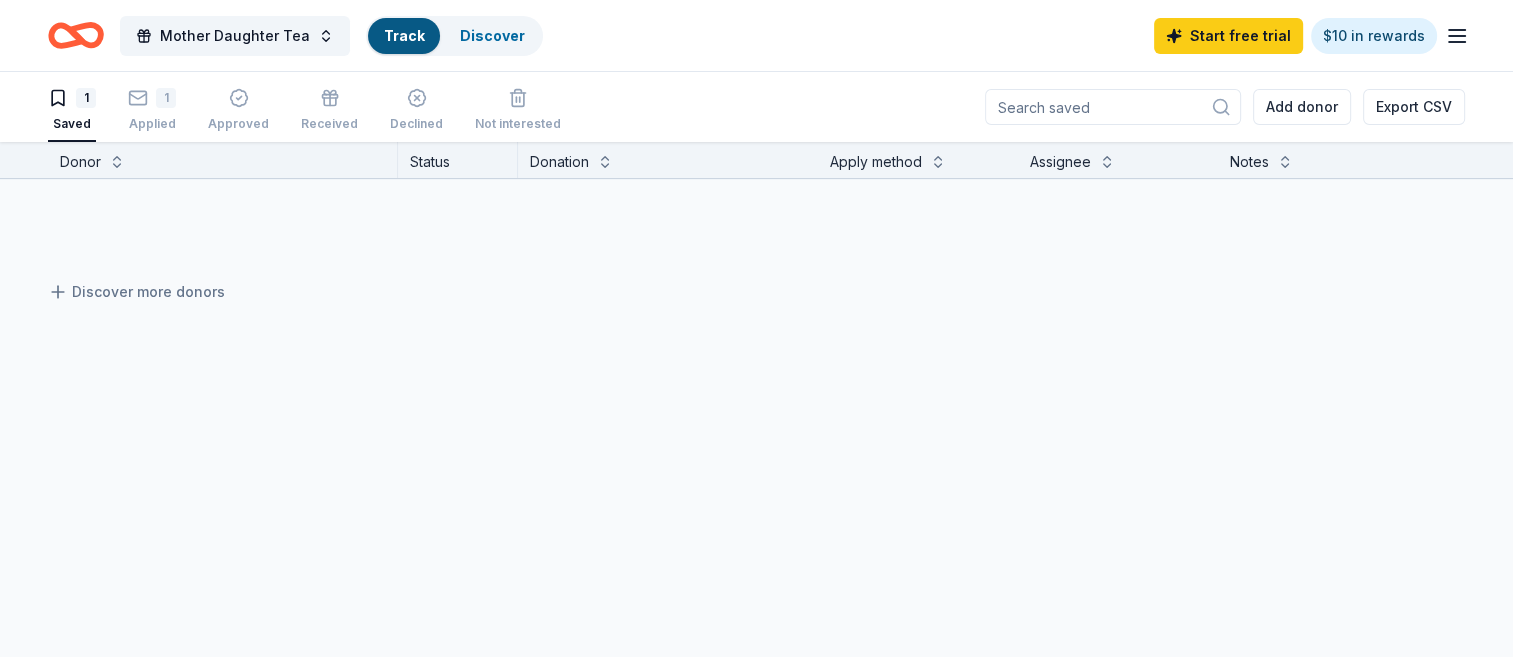 scroll, scrollTop: 0, scrollLeft: 0, axis: both 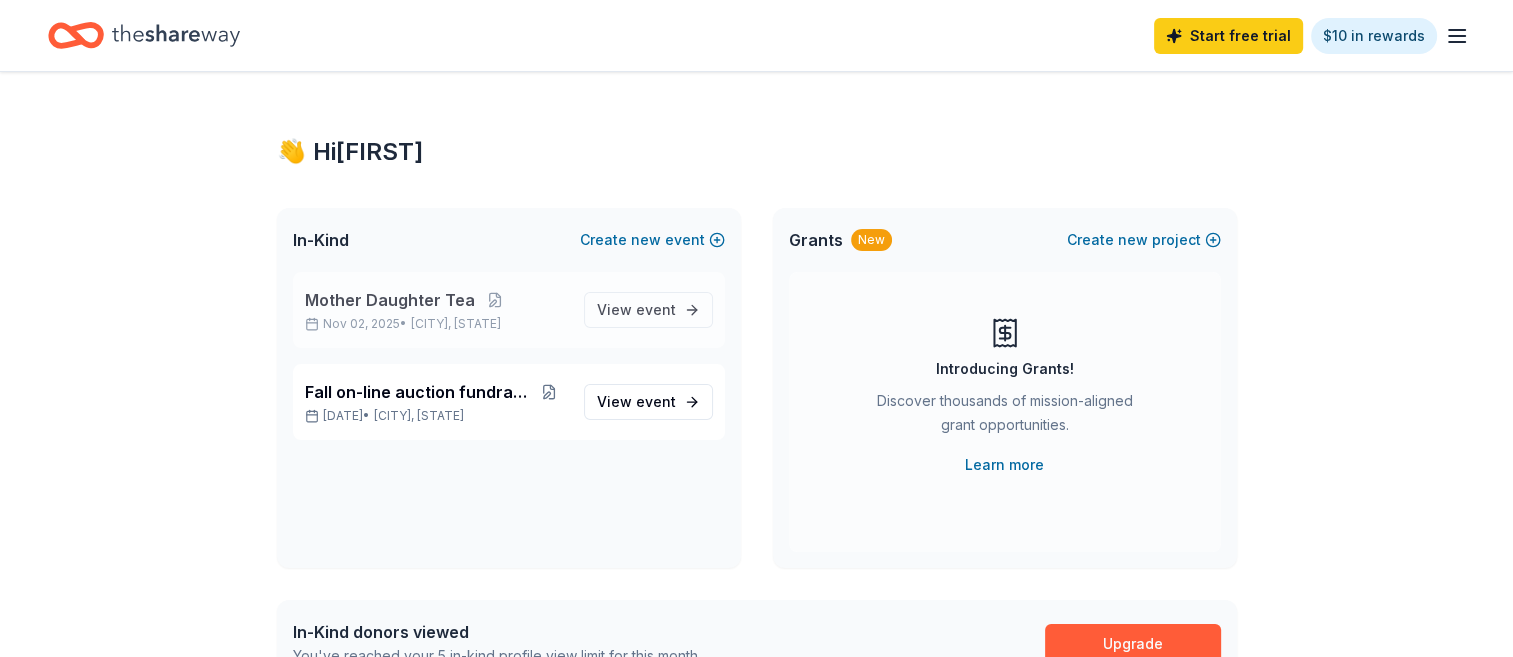 click on "Mother Daughter Tea" at bounding box center [390, 300] 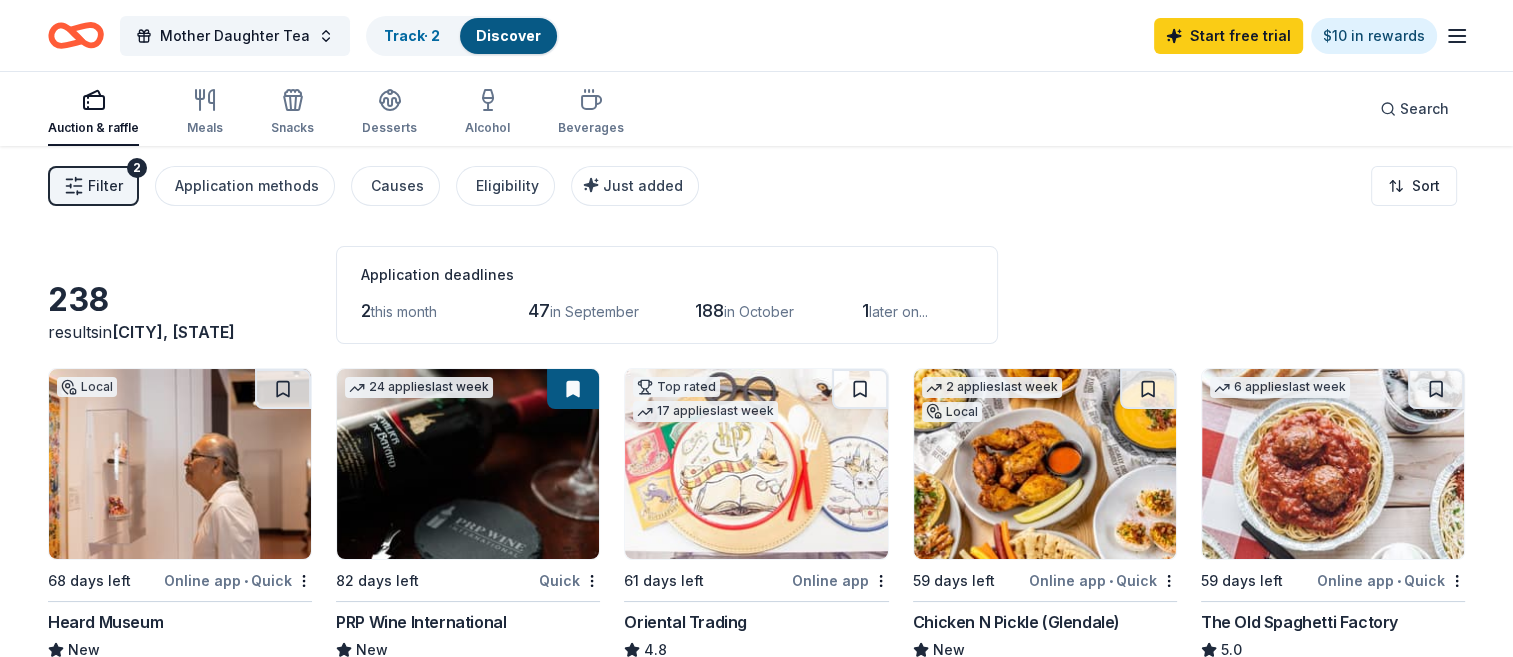 click 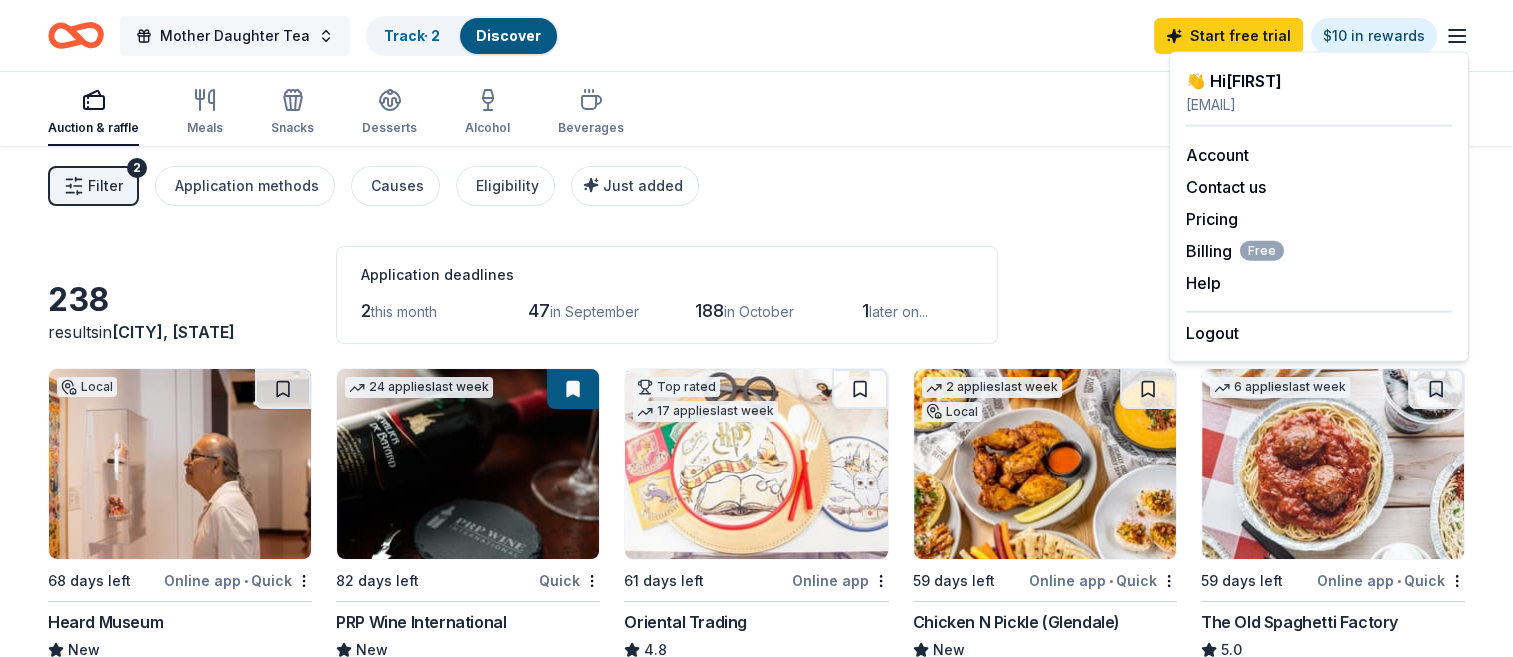 click on "Mother Daughter Tea" at bounding box center [235, 36] 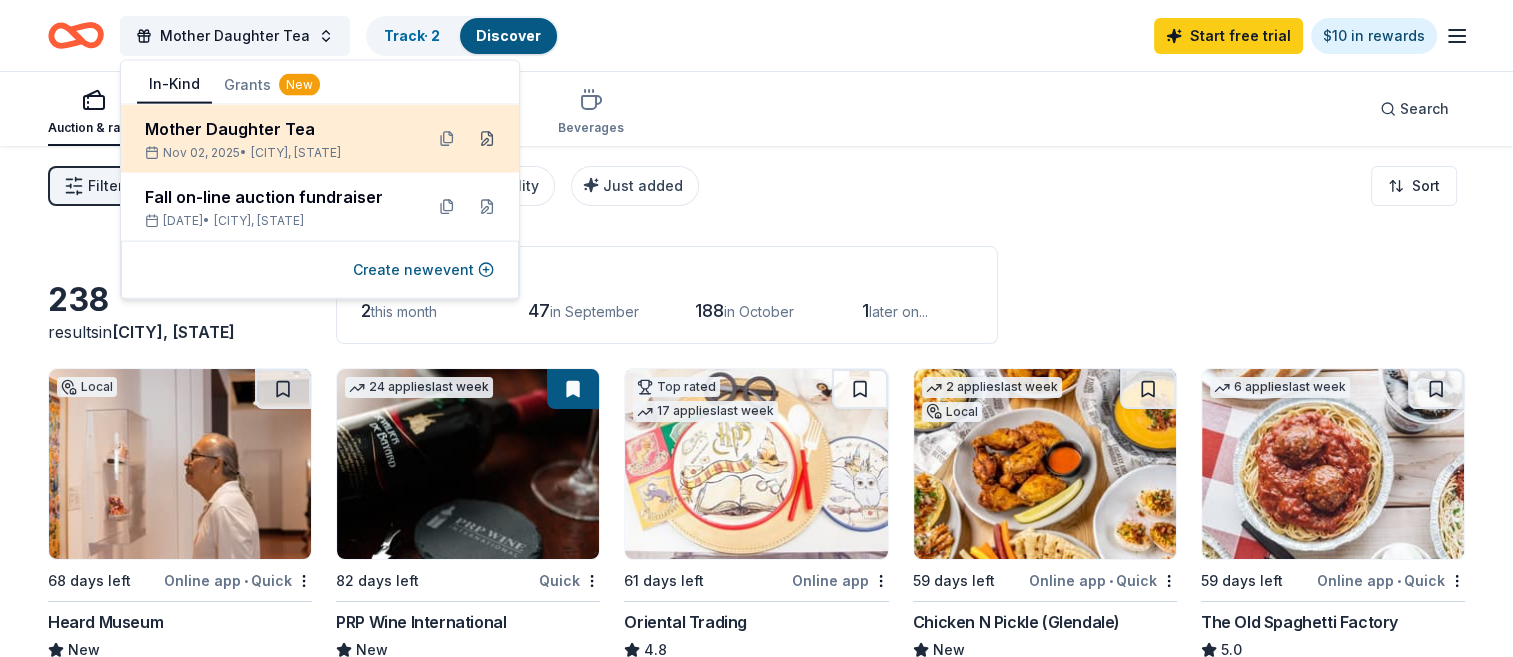 click at bounding box center (487, 139) 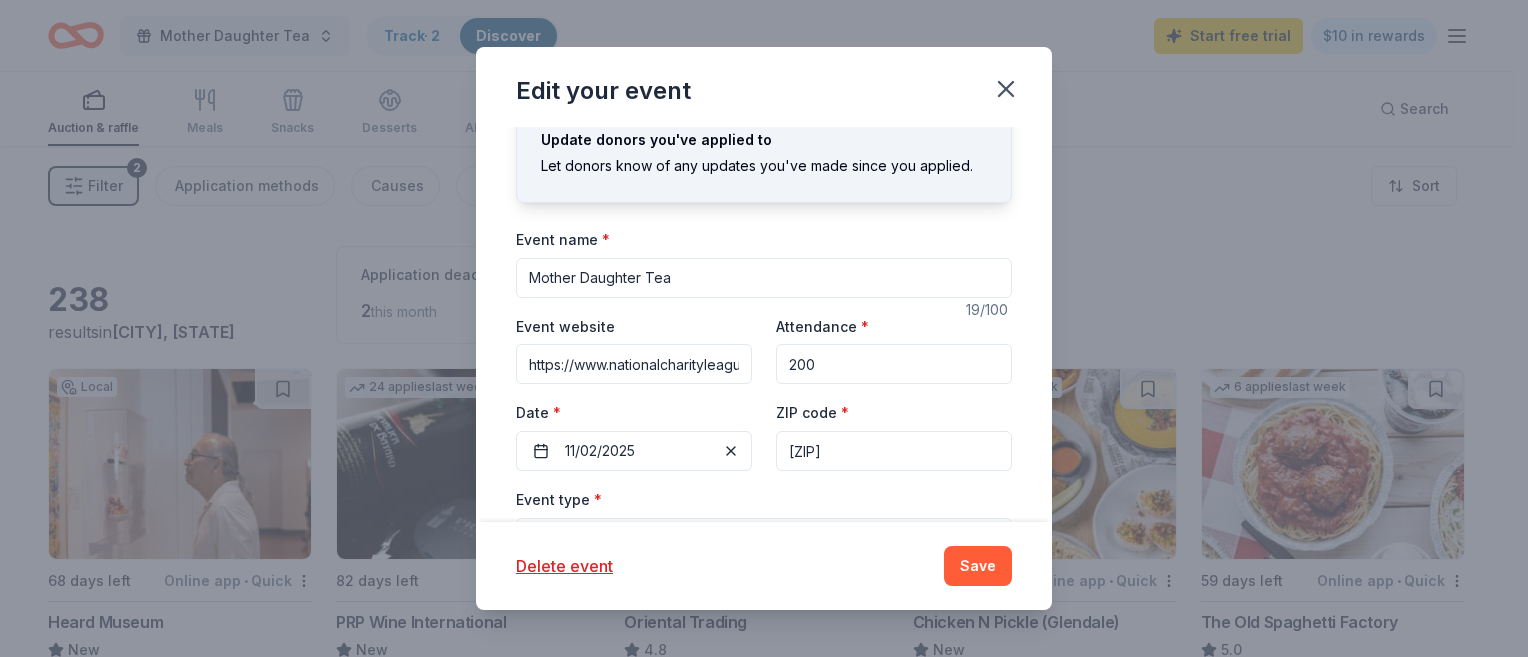scroll, scrollTop: 0, scrollLeft: 0, axis: both 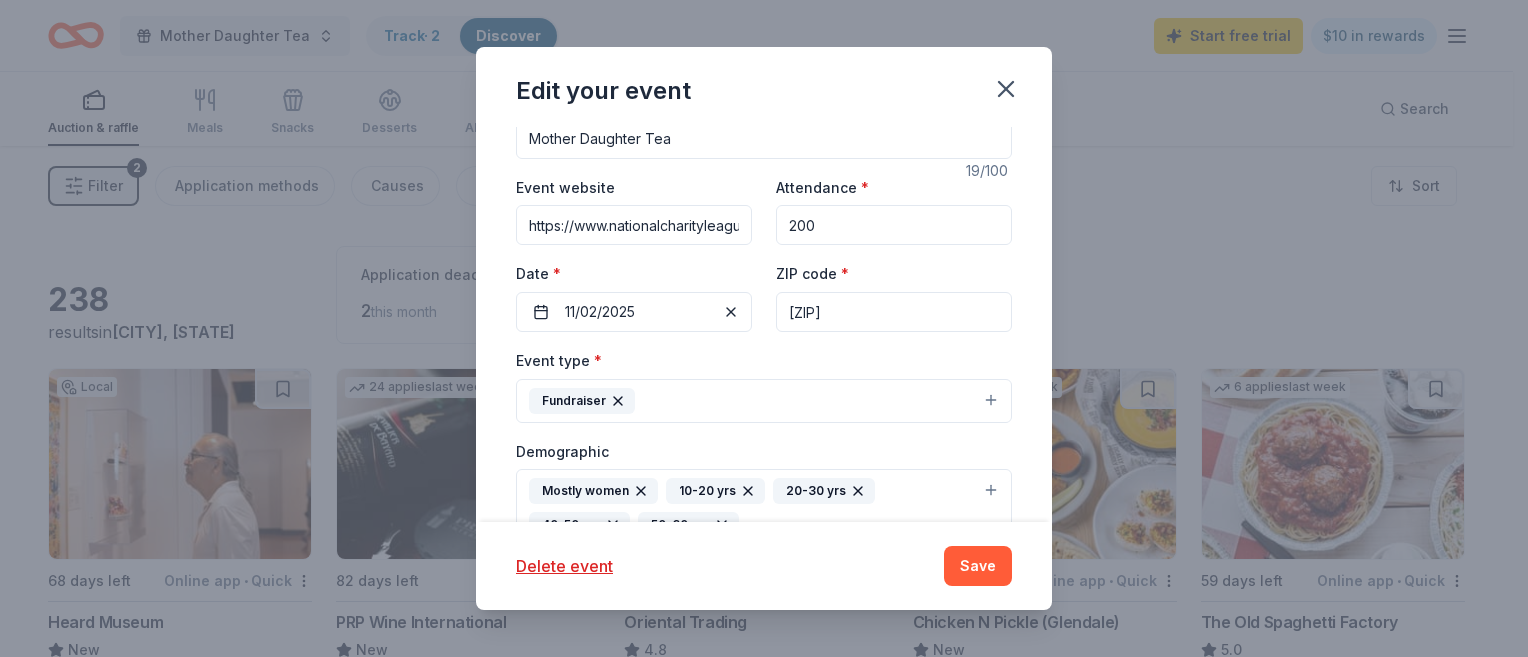 click on "Fundraiser" at bounding box center (764, 401) 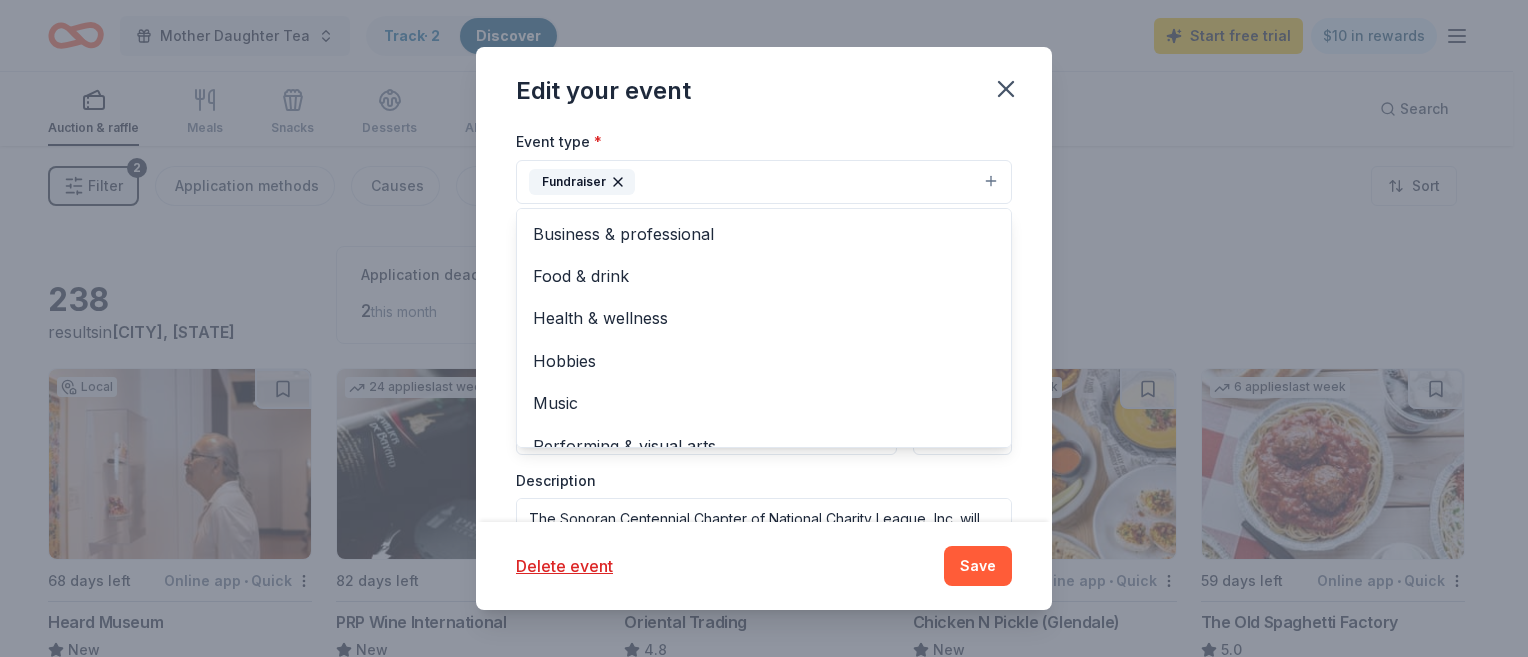 scroll, scrollTop: 392, scrollLeft: 0, axis: vertical 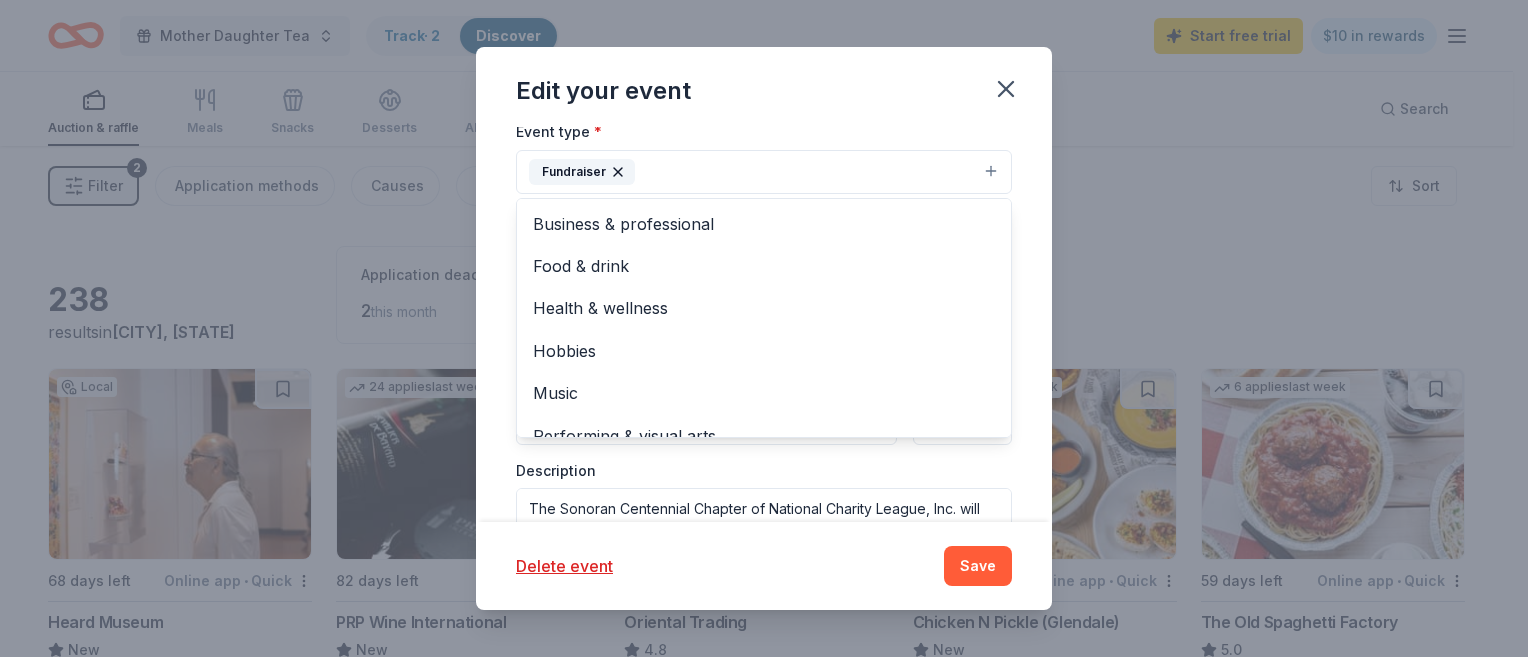 click on "Edit your   event Update donors you've applied to Let donors know of any updates you've made since you applied. Event name * Mother Daughter Tea 19 /100 Event website https://www.nationalcharityleague.org/chapter/sonorancentennial/ Attendance * 200 Date * 11/02/2025 ZIP code * 85258 Event type * Fundraiser Business & professional Food & drink Health & wellness Hobbies Music Performing & visual arts Demographic Mostly women 10-20 yrs 20-30 yrs 40-50 yrs 50-60 yrs We use this information to help brands find events with their target demographic to sponsor their products. Mailing address Apt/unit Description What are you looking for? * Auction & raffle Meals Snacks Desserts Alcohol Beverages Send me reminders Email me reminders of donor application deadlines Recurring event Delete event Save" at bounding box center (764, 328) 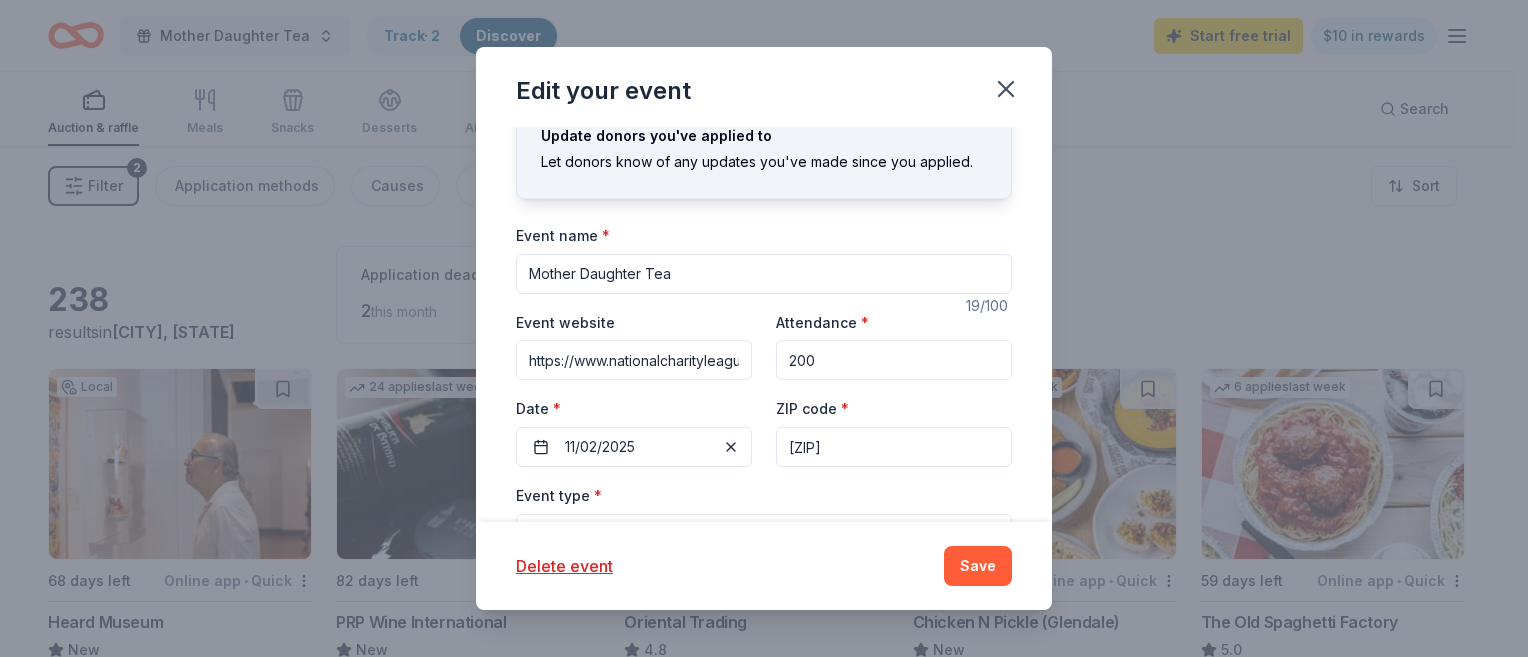scroll, scrollTop: 0, scrollLeft: 0, axis: both 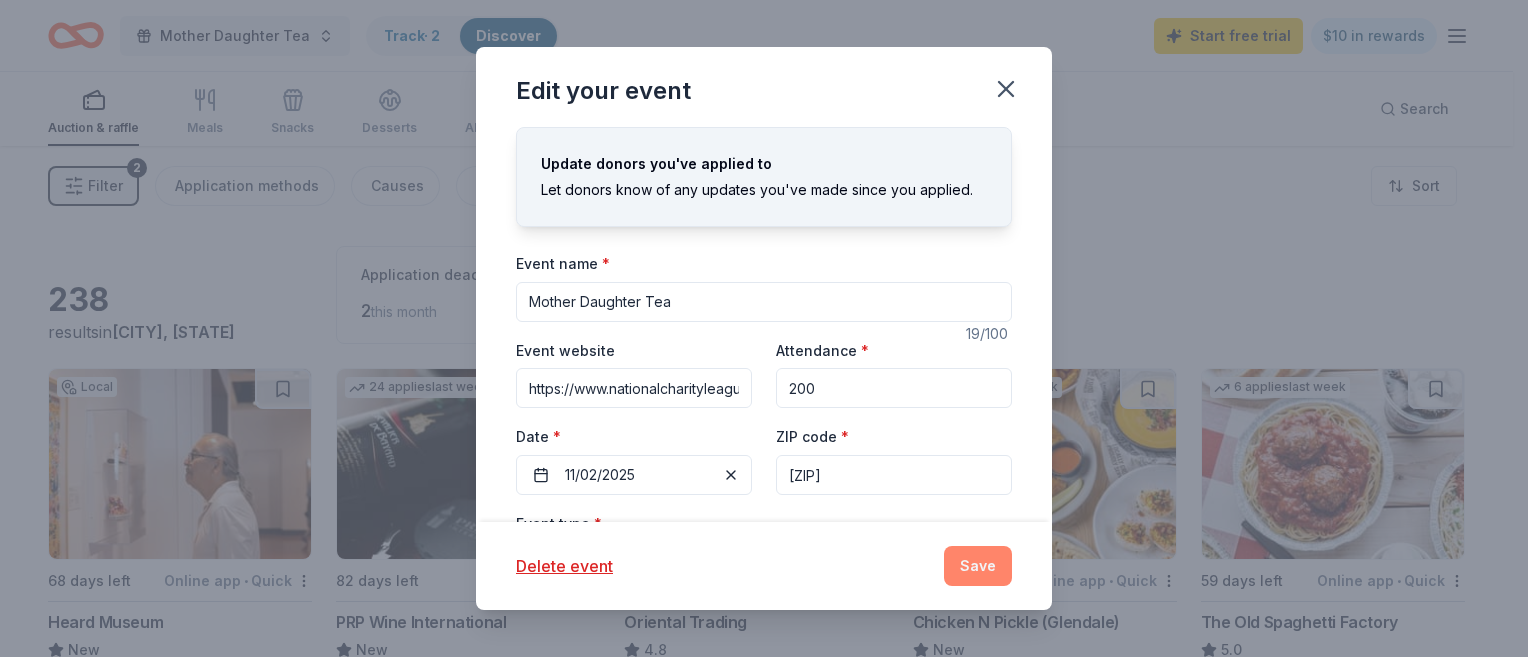 click on "Save" at bounding box center [978, 566] 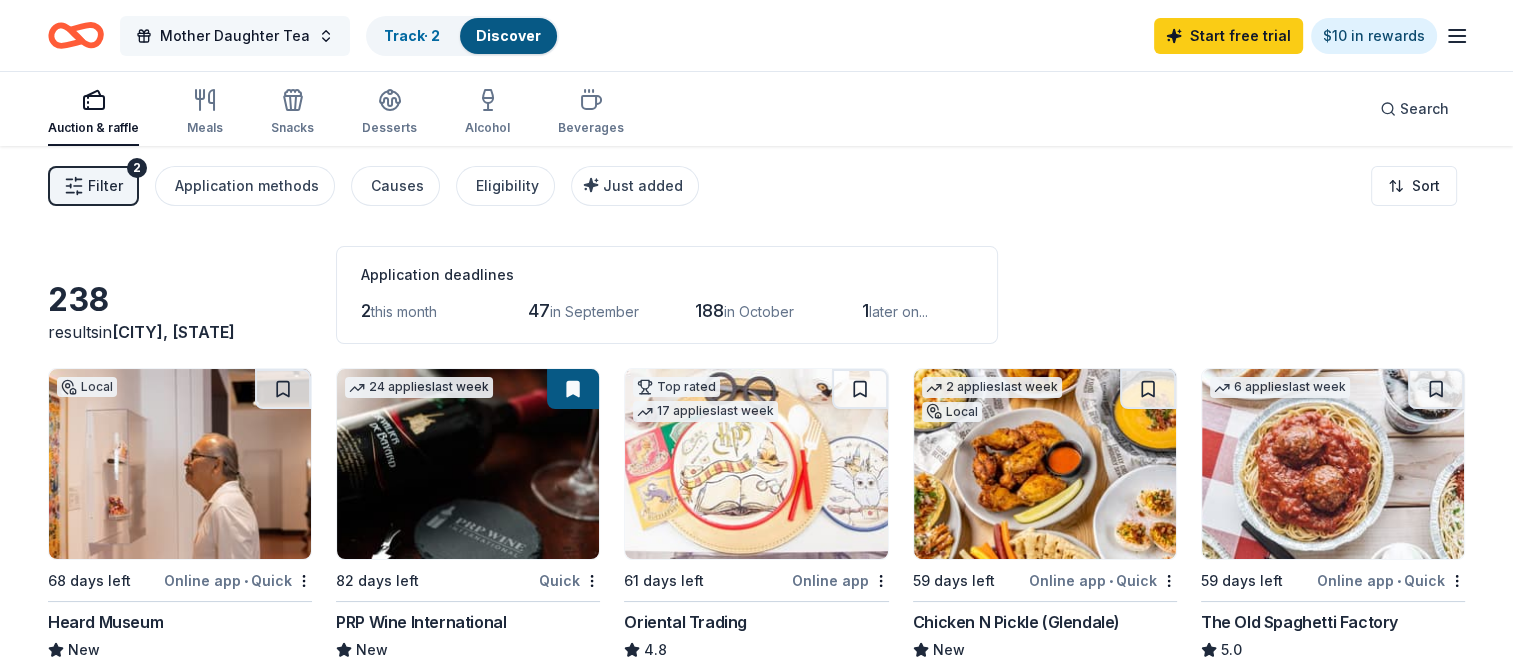 click on "Mother Daughter Tea" at bounding box center (235, 36) 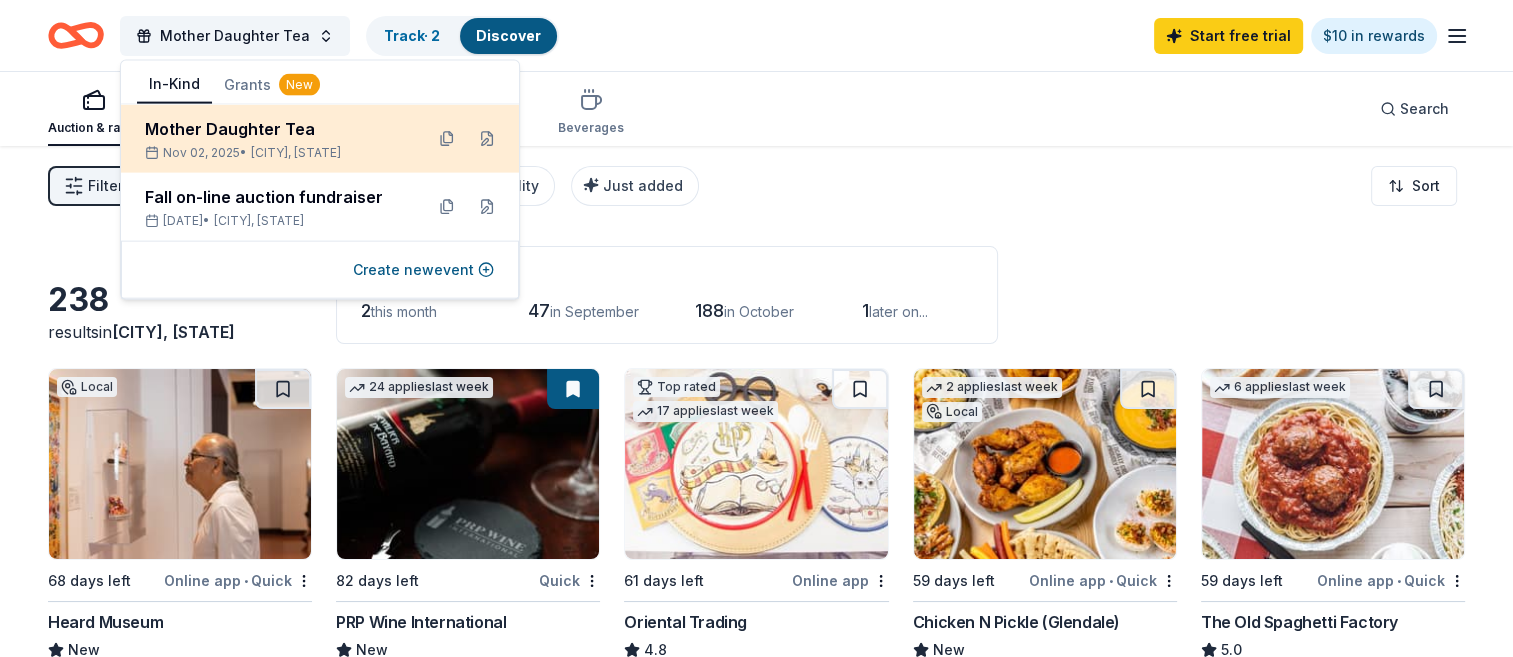 click on "Mother Daughter Tea" at bounding box center [276, 129] 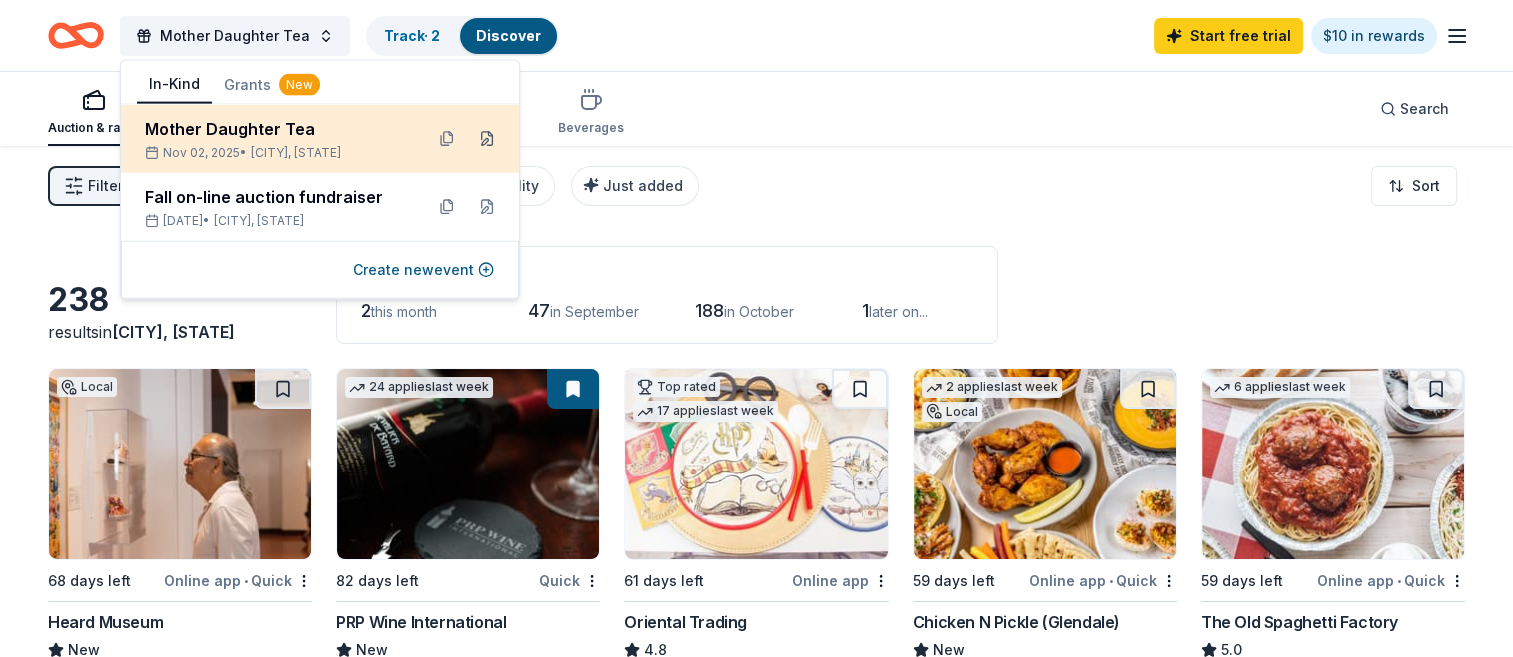 click at bounding box center [487, 139] 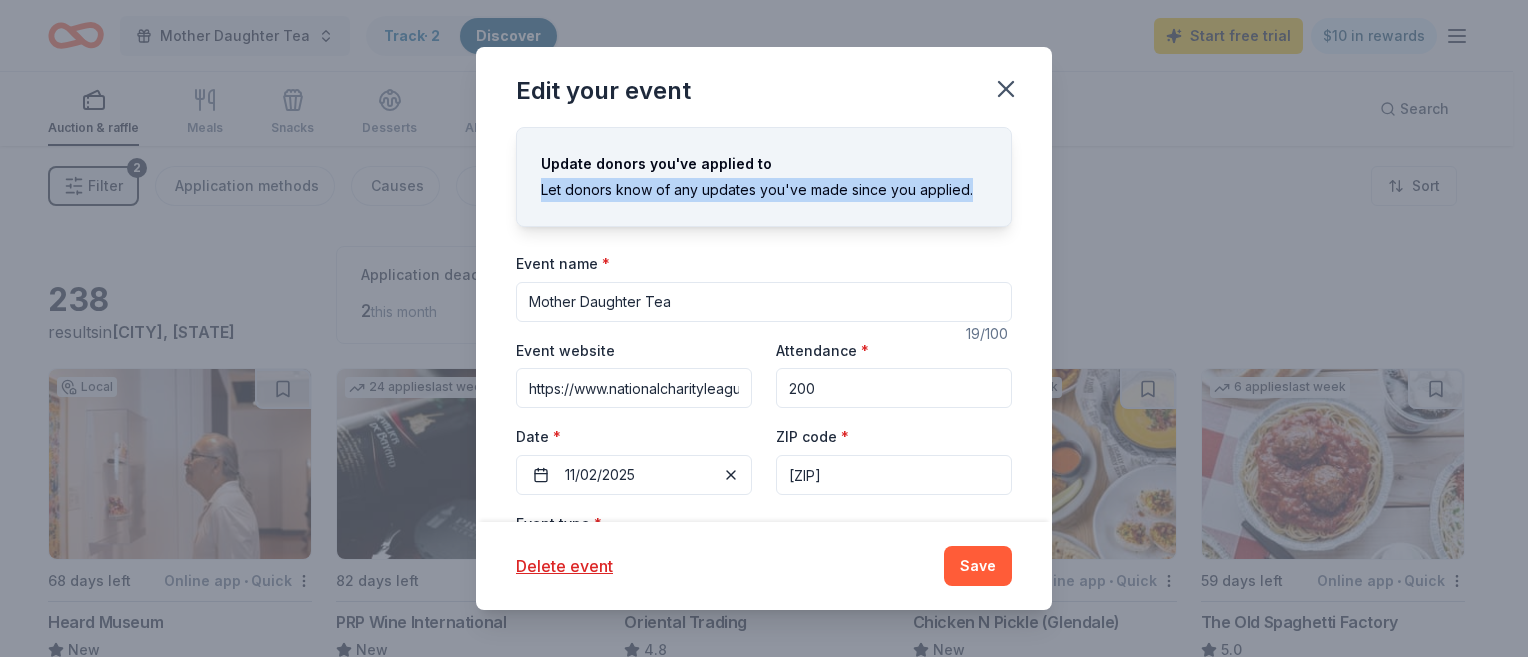 drag, startPoint x: 1033, startPoint y: 165, endPoint x: 1048, endPoint y: 207, distance: 44.598206 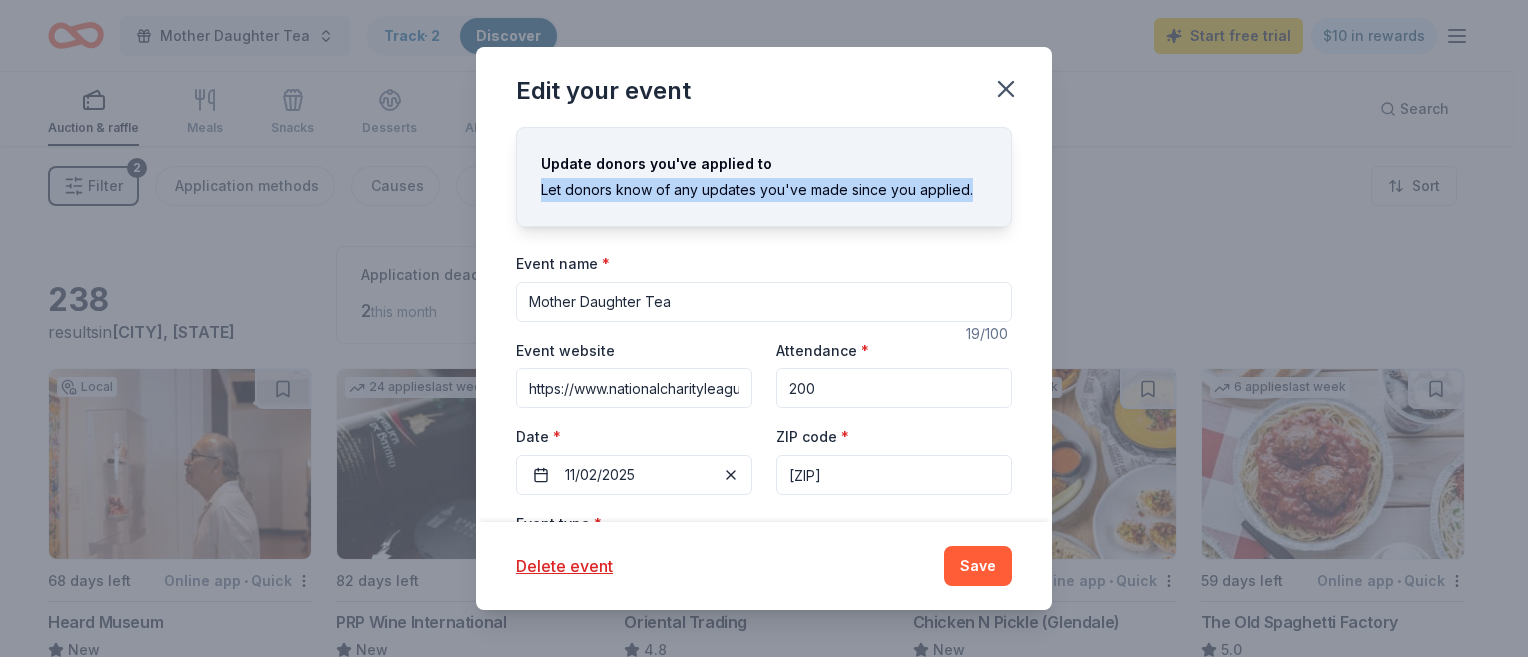 click on "Update donors you've applied to Let donors know of any updates you've made since you applied. Event name * Mother Daughter Tea 19 /100 Event website https://www.nationalcharityleague.org/chapter/sonorancentennial/ Attendance * 200 Date * 11/02/2025 ZIP code * 85258 Event type * Fundraiser Demographic Mostly women 10-20 yrs 20-30 yrs 40-50 yrs 50-60 yrs We use this information to help brands find events with their target demographic to sponsor their products. Mailing address Apt/unit Description What are you looking for? * Auction & raffle Meals Snacks Desserts Alcohol Beverages Send me reminders Email me reminders of donor application deadlines Recurring event" at bounding box center (764, 324) 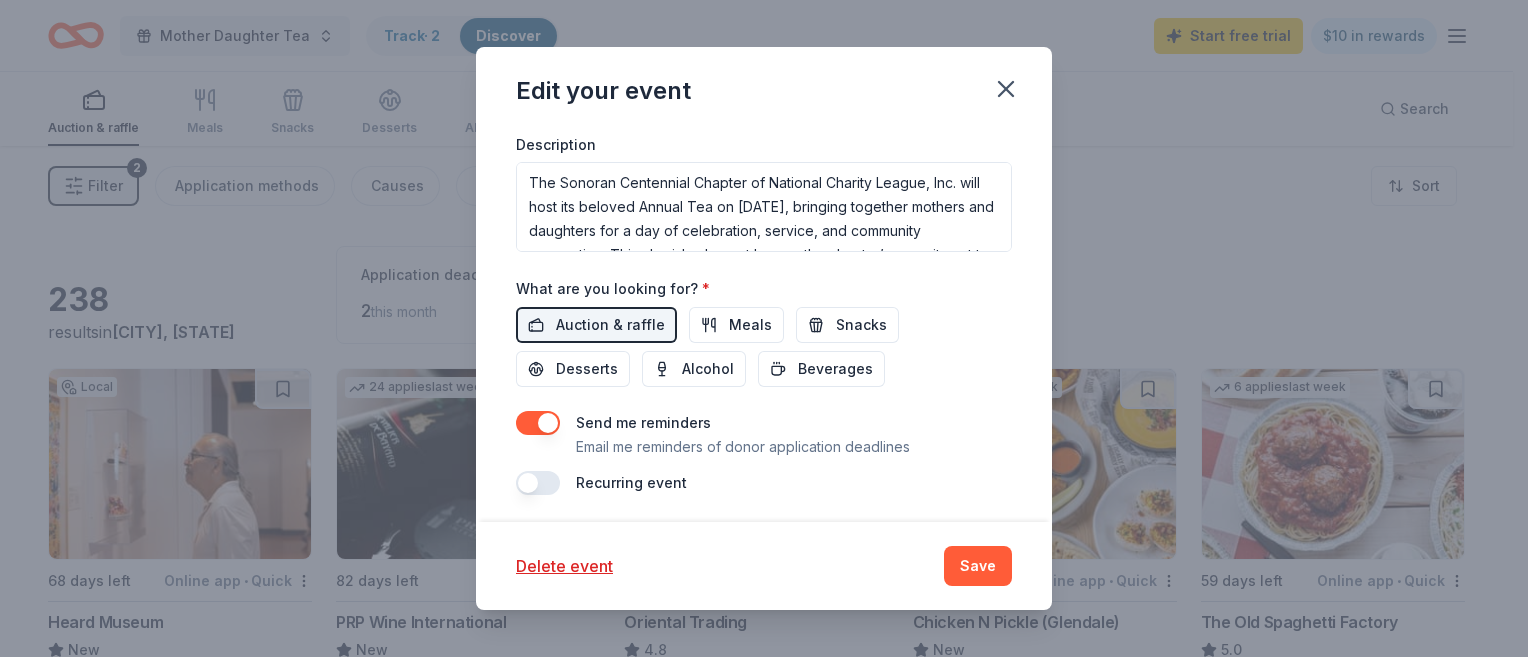 scroll, scrollTop: 0, scrollLeft: 0, axis: both 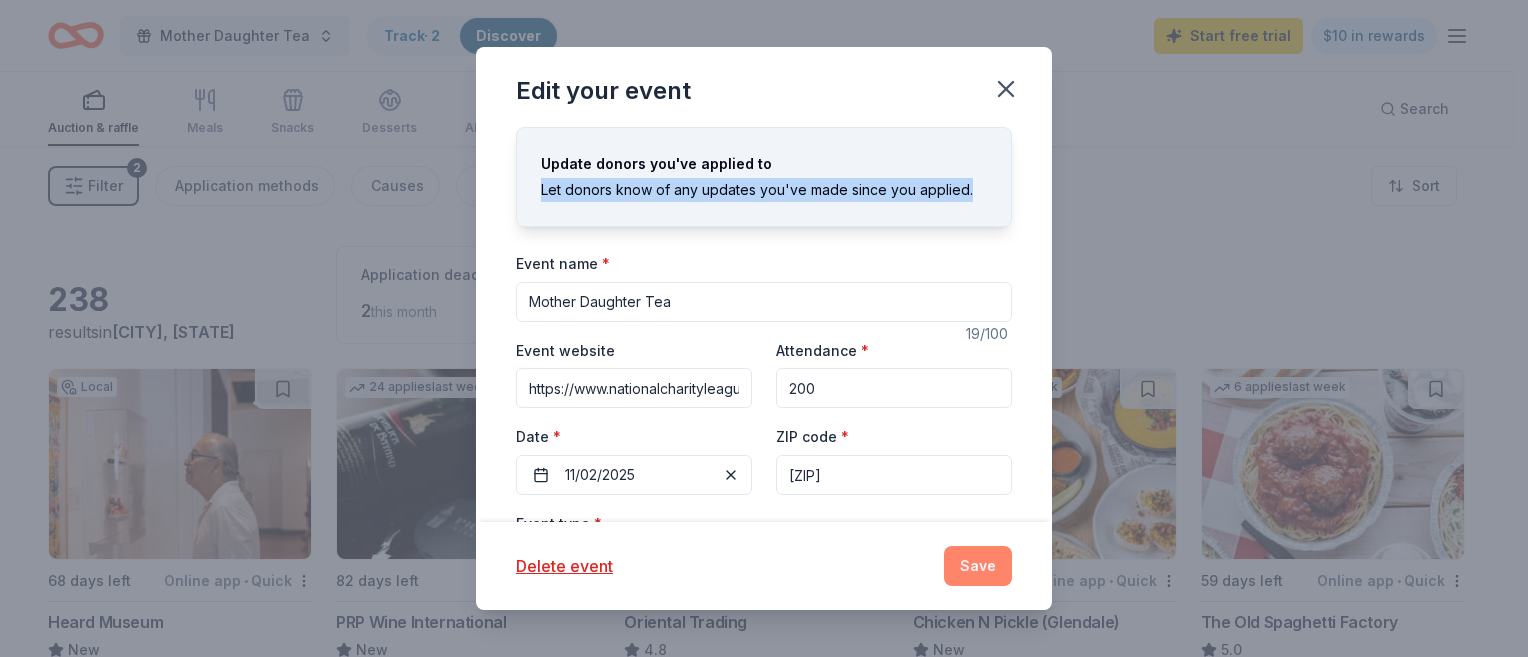 click on "Save" at bounding box center (978, 566) 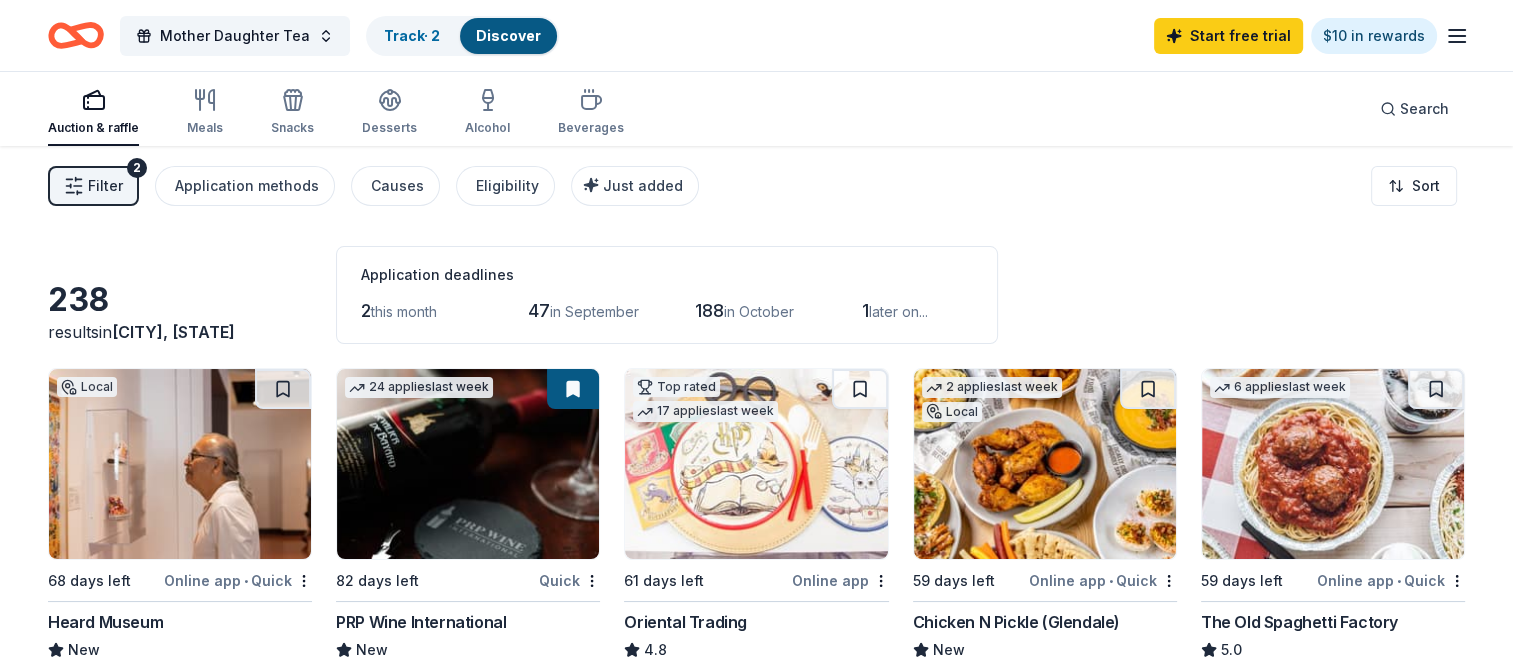 click on "2" at bounding box center [137, 168] 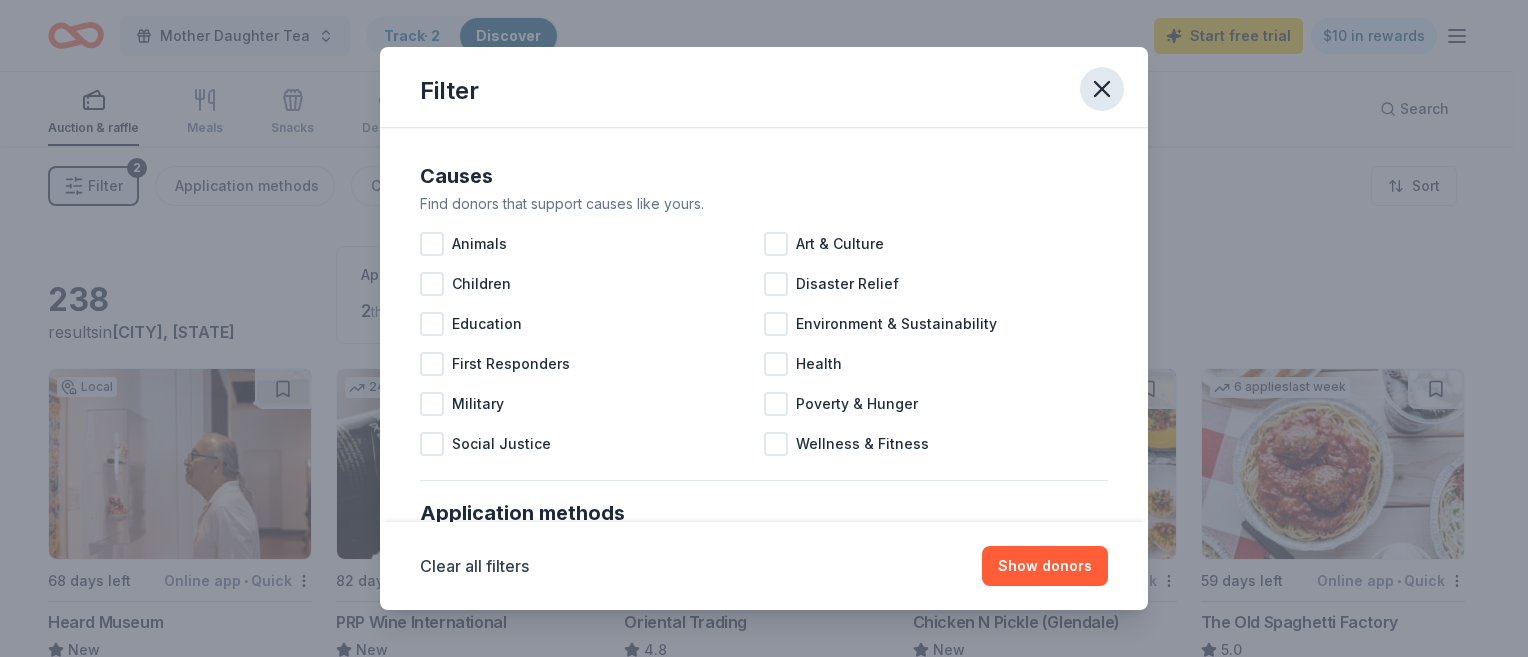 click 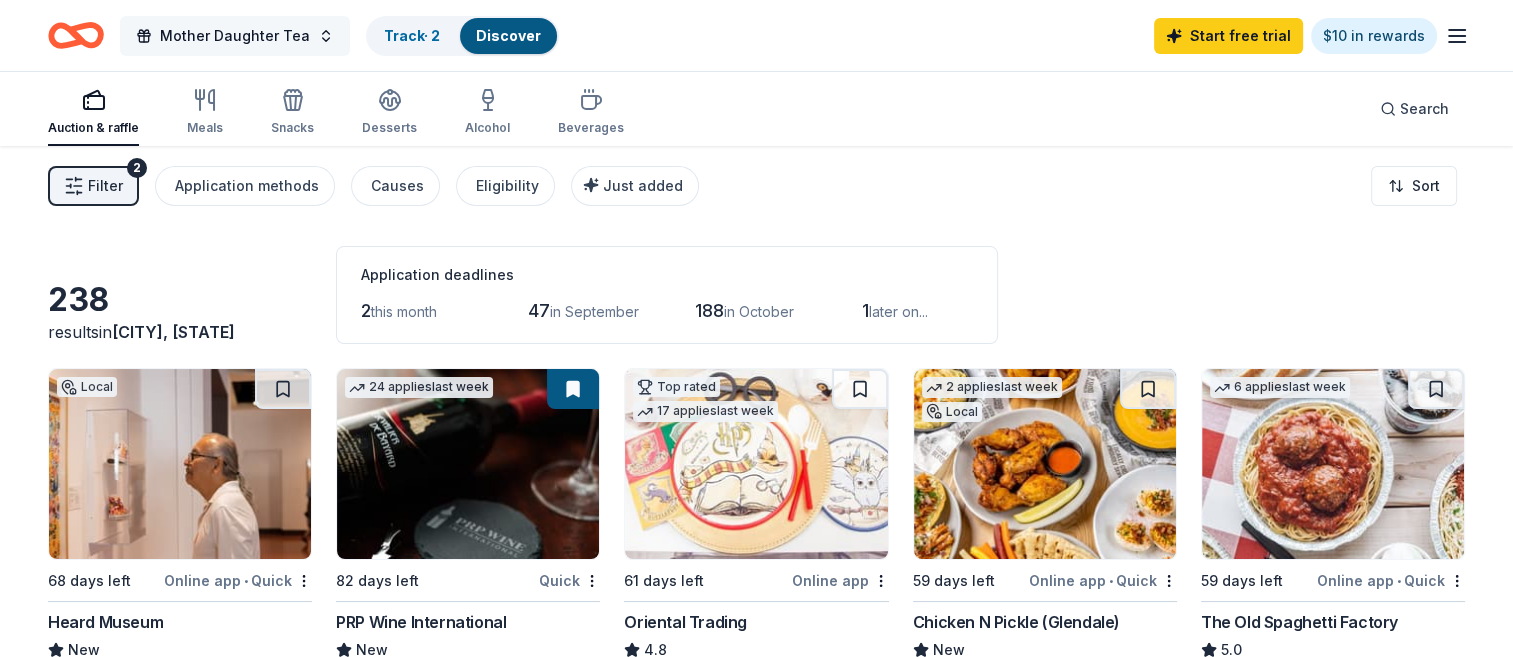 click on "Mother Daughter Tea" at bounding box center [235, 36] 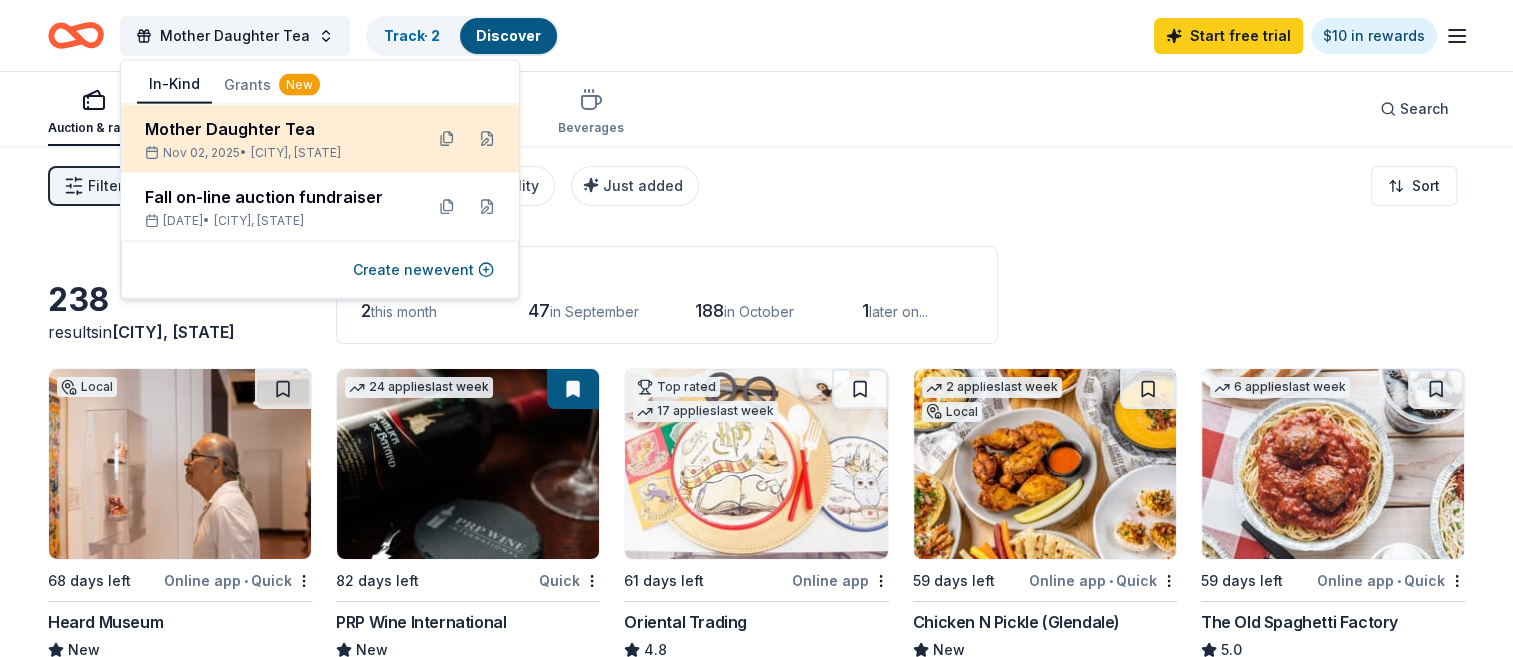 click on "Mother Daughter Tea" at bounding box center (276, 129) 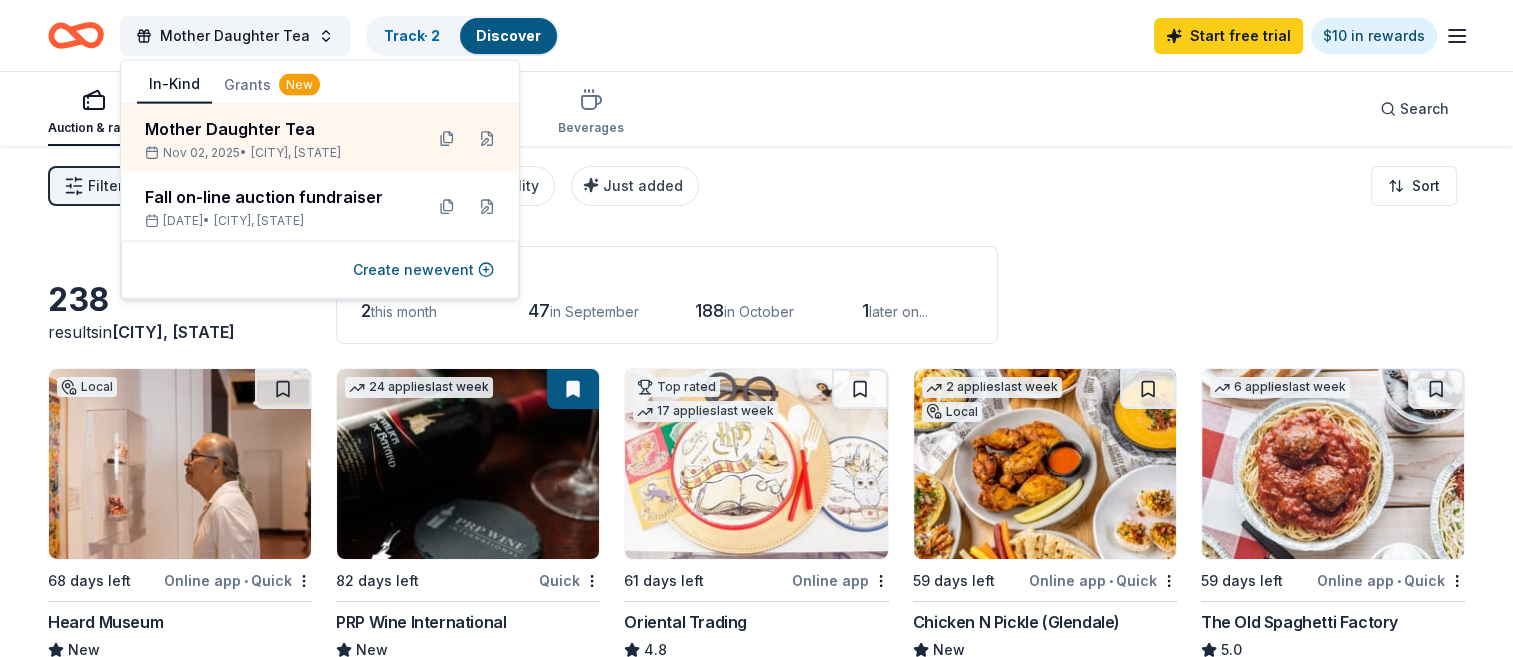 click on "Auction & raffle Meals Snacks Desserts Alcohol Beverages Search" at bounding box center [756, 109] 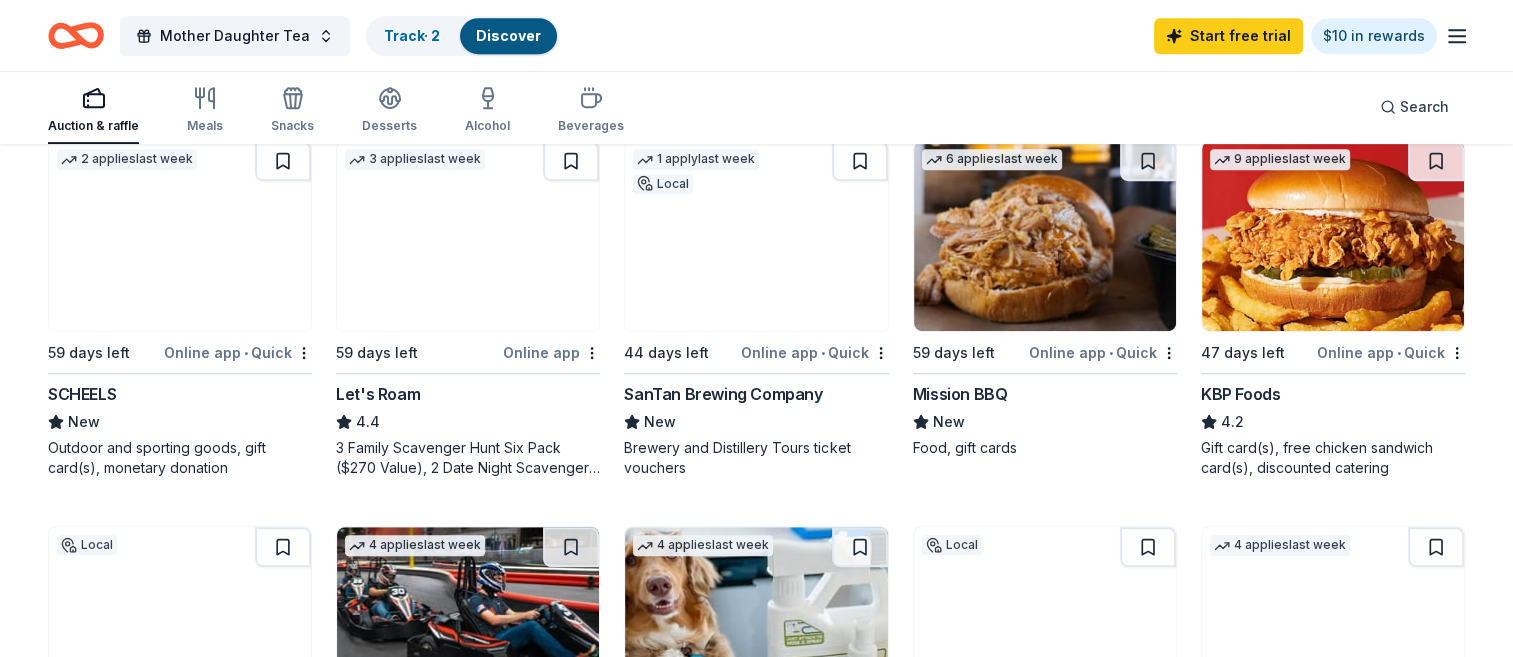scroll, scrollTop: 996, scrollLeft: 0, axis: vertical 